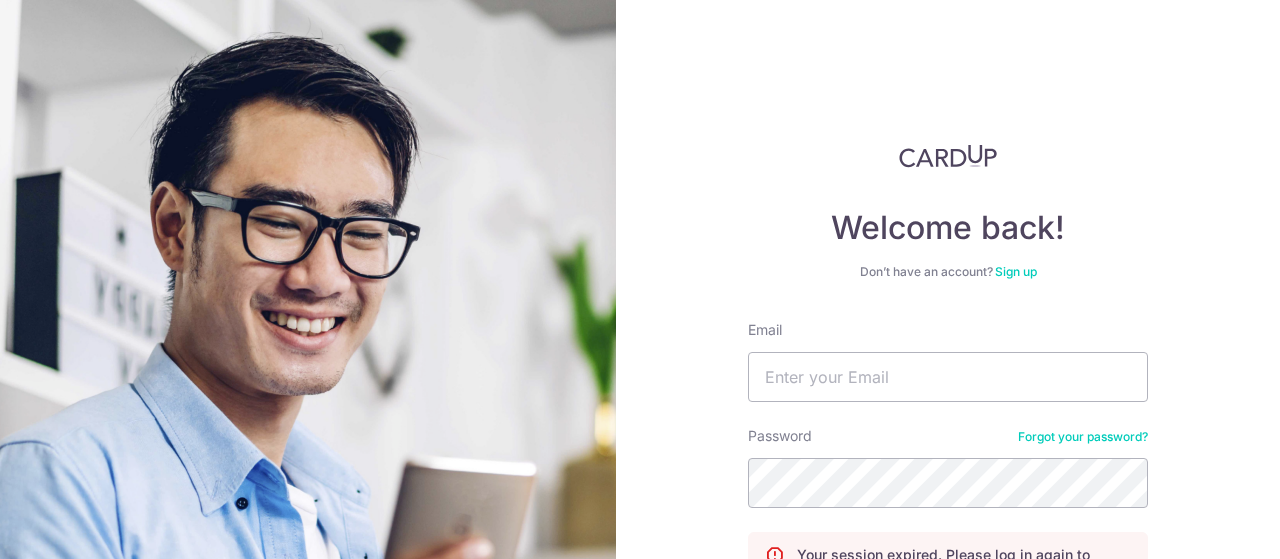 scroll, scrollTop: 0, scrollLeft: 0, axis: both 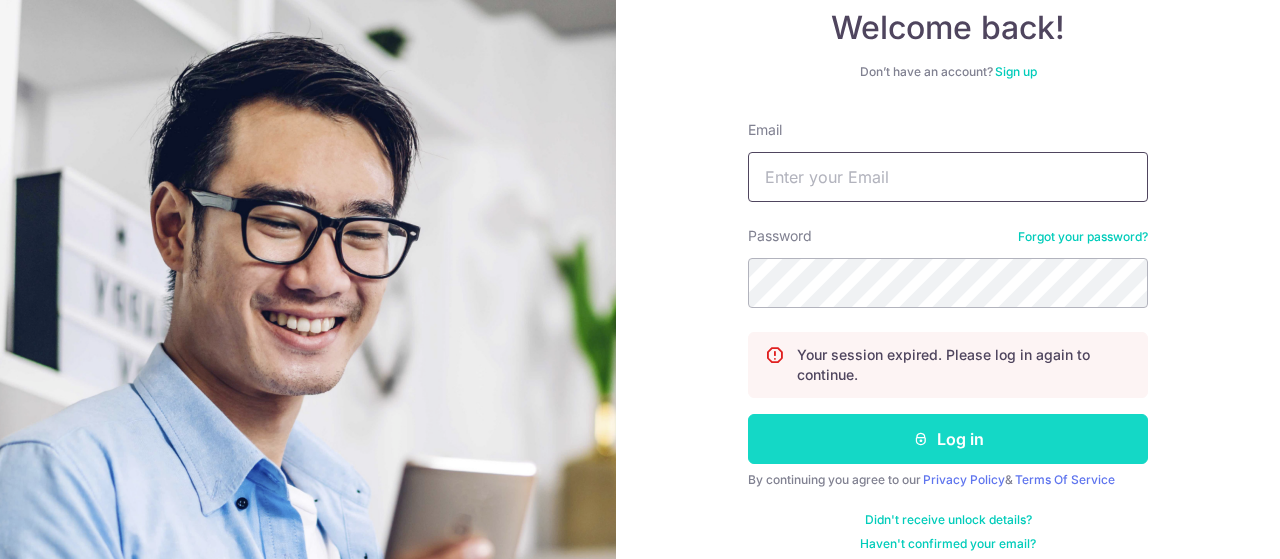 type on "yaoluotao@hotmail.com" 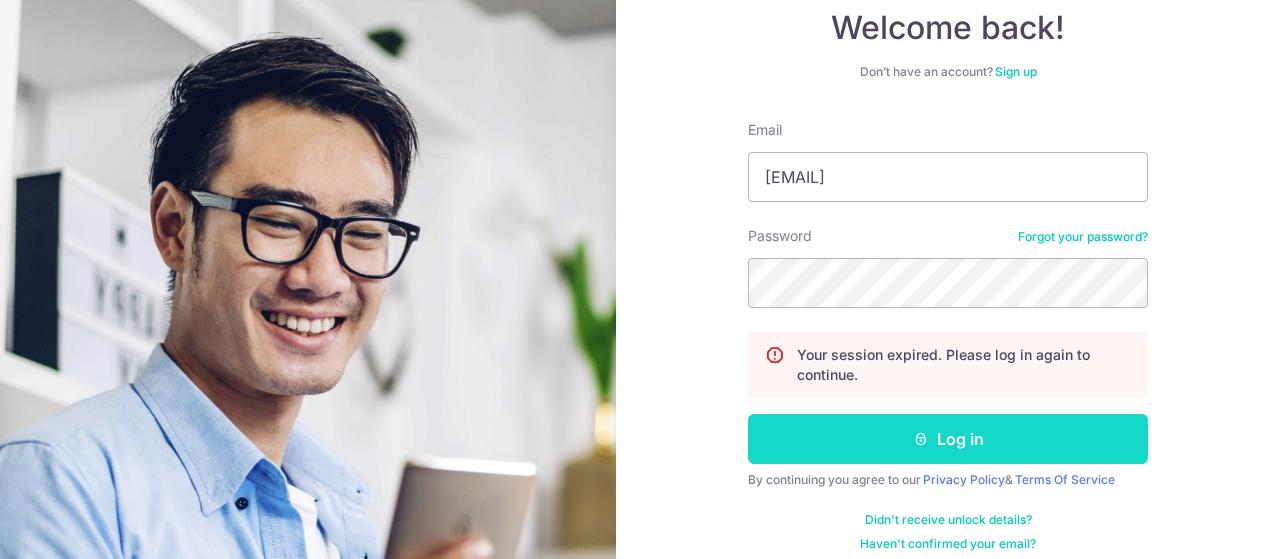click on "Log in" at bounding box center (948, 439) 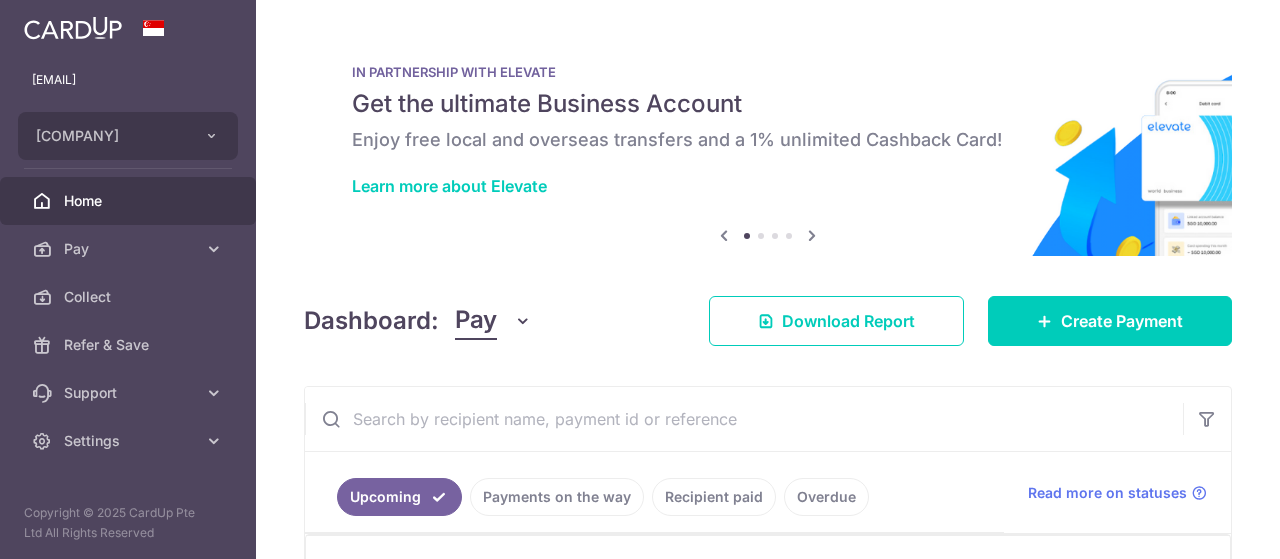 scroll, scrollTop: 0, scrollLeft: 0, axis: both 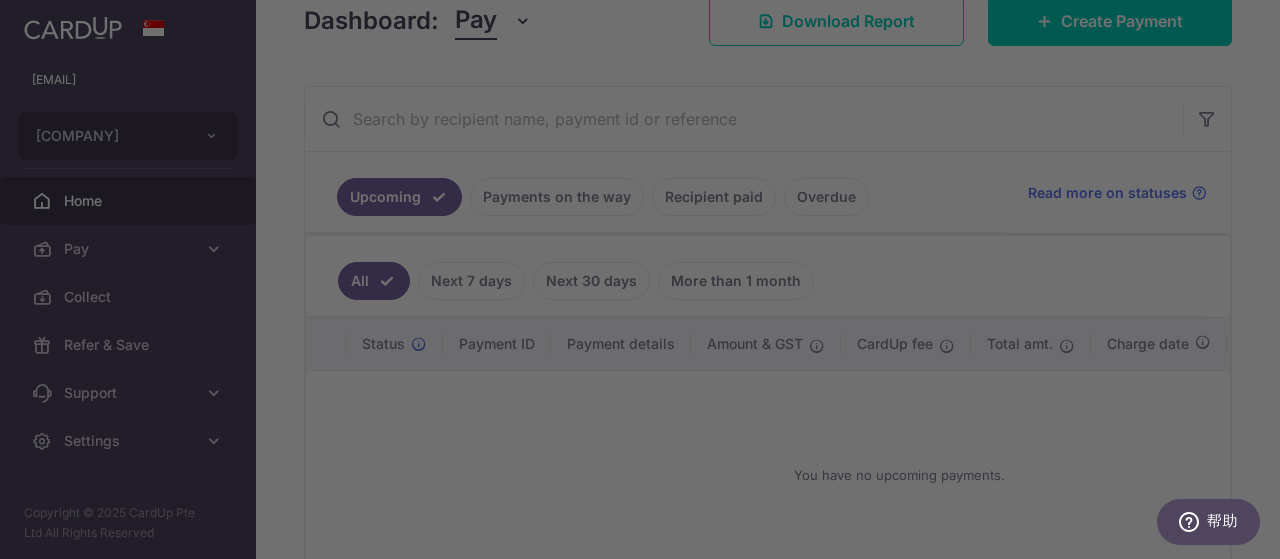 click on "Payments on the way" at bounding box center [557, 197] 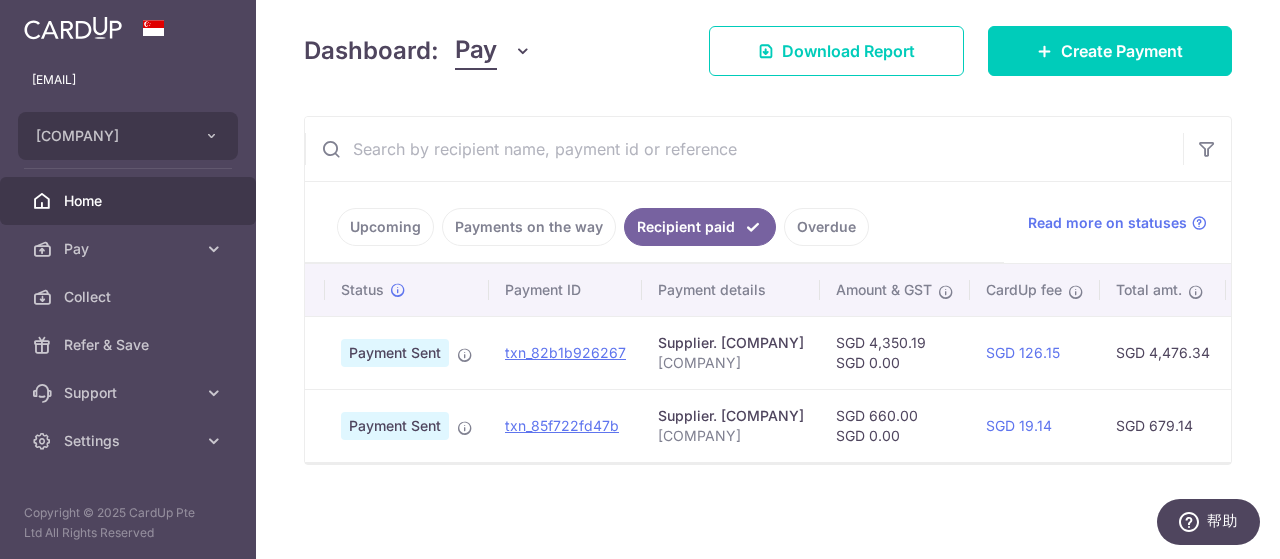 scroll, scrollTop: 0, scrollLeft: 0, axis: both 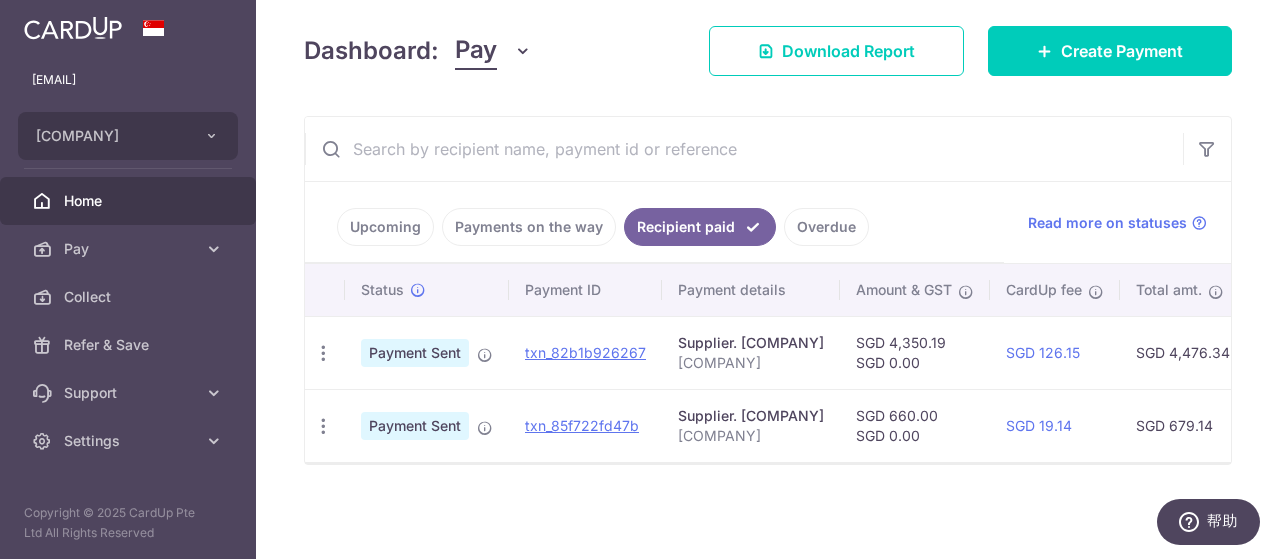 click on "Overdue" at bounding box center [826, 227] 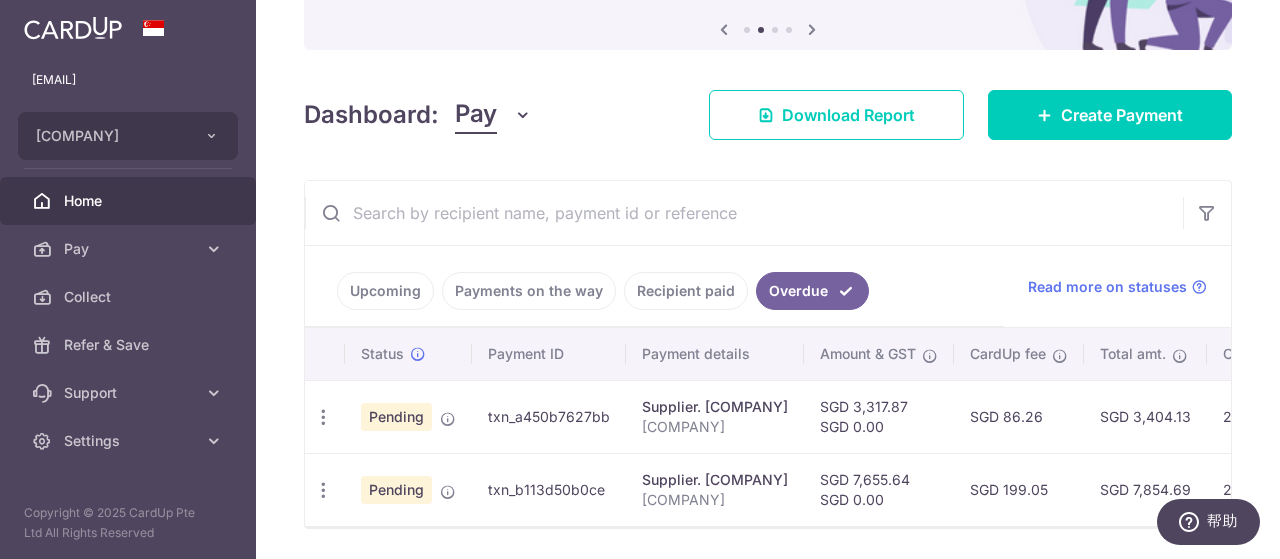 scroll, scrollTop: 275, scrollLeft: 0, axis: vertical 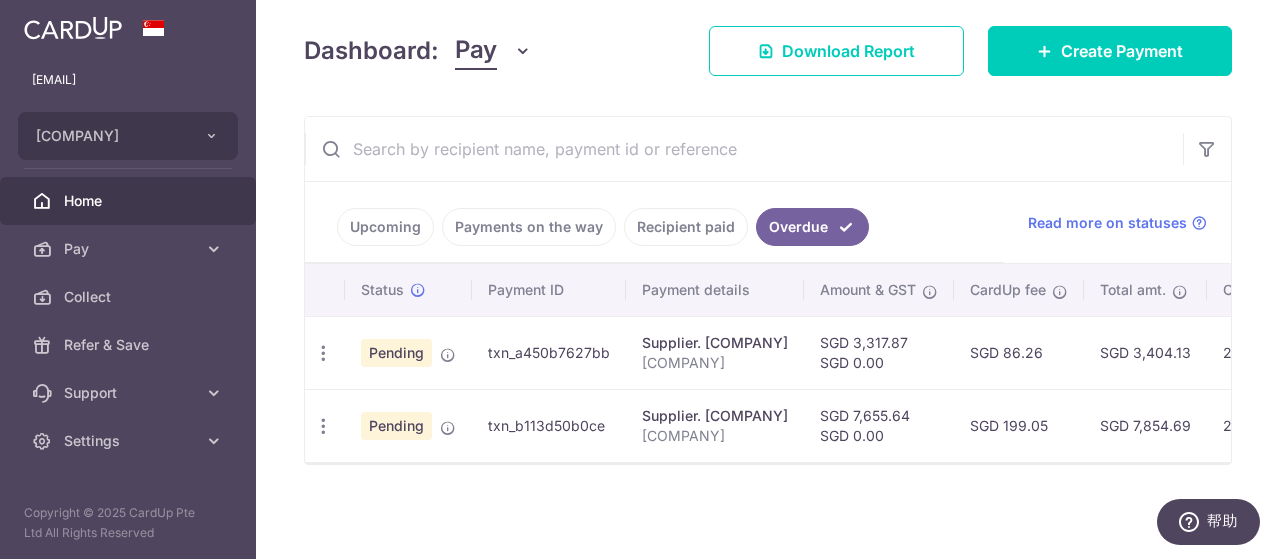 click on "×
Pause Schedule
Pause all future payments in this series
Pause just this one payment
By clicking below, you confirm you are pausing this payment to   on  . Payments can be unpaused at anytime prior to payment taken date.
Confirm
Cancel Schedule
Cancel all future payments in this series
Cancel just this one payment
Confirm
Approve Payment
Recipient Bank Details" at bounding box center [768, 279] 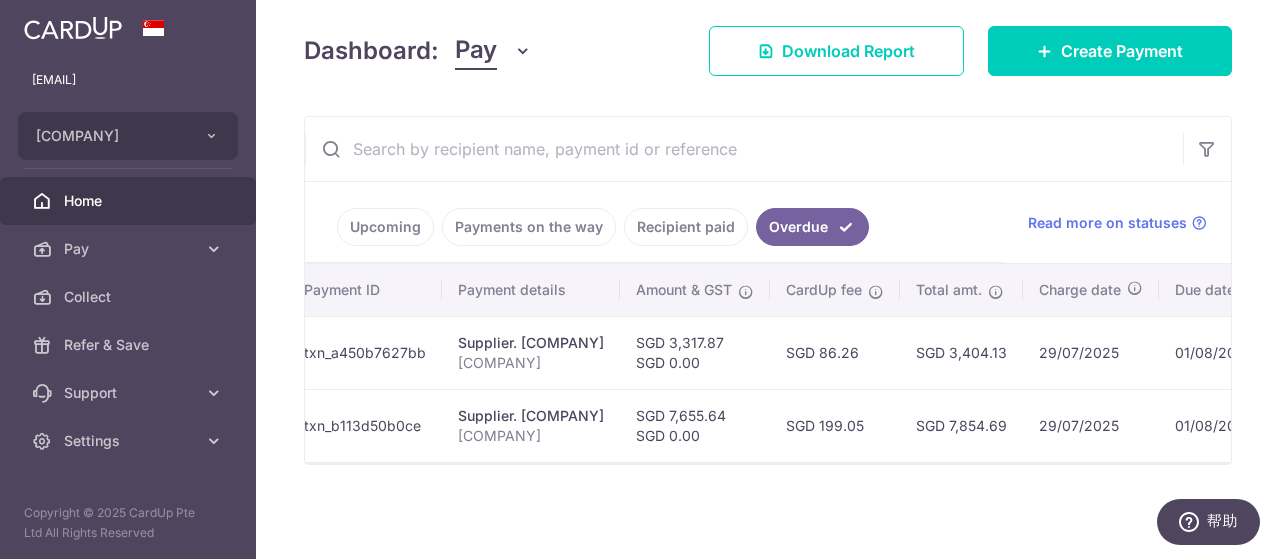 scroll, scrollTop: 0, scrollLeft: 0, axis: both 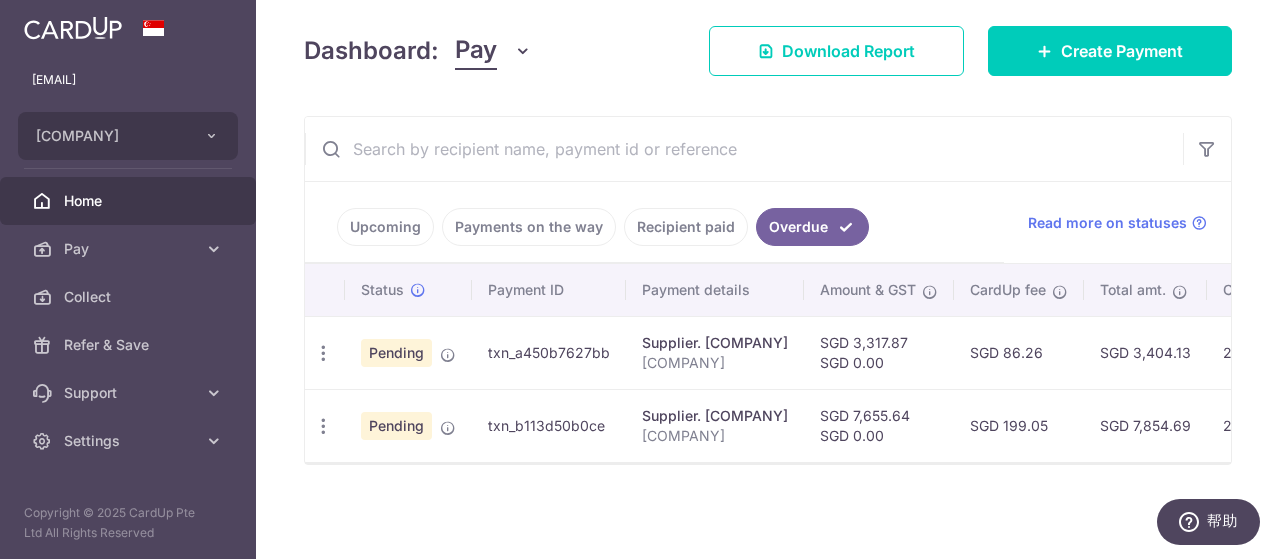 click on "×
Pause Schedule
Pause all future payments in this series
Pause just this one payment
By clicking below, you confirm you are pausing this payment to   on  . Payments can be unpaused at anytime prior to payment taken date.
Confirm
Cancel Schedule
Cancel all future payments in this series
Cancel just this one payment
Confirm
Approve Payment
Recipient Bank Details" at bounding box center [768, 279] 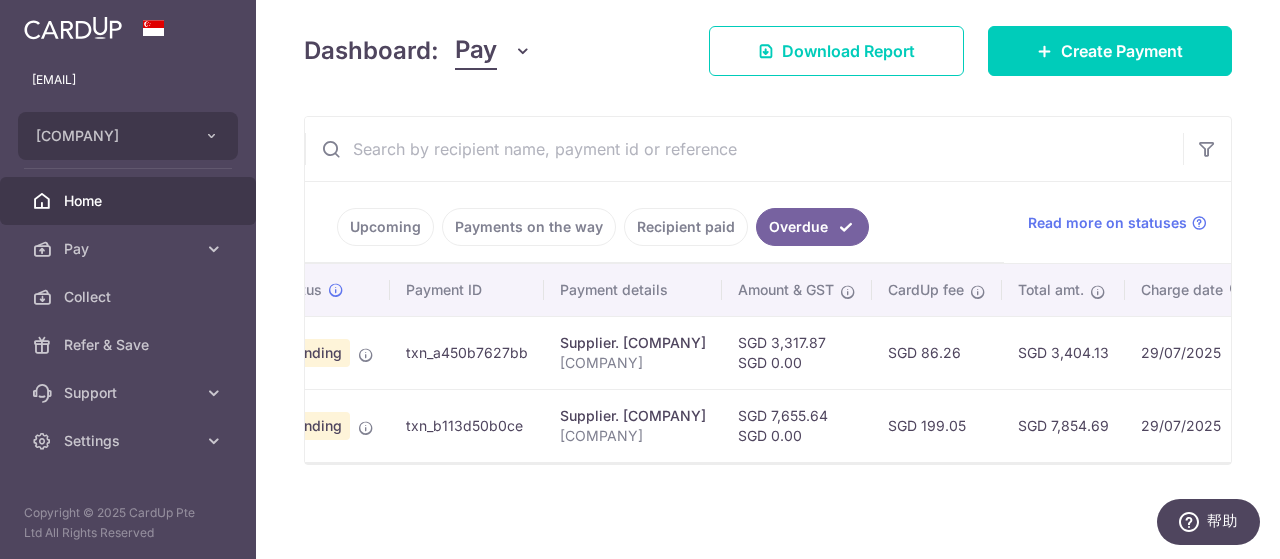 scroll, scrollTop: 0, scrollLeft: 0, axis: both 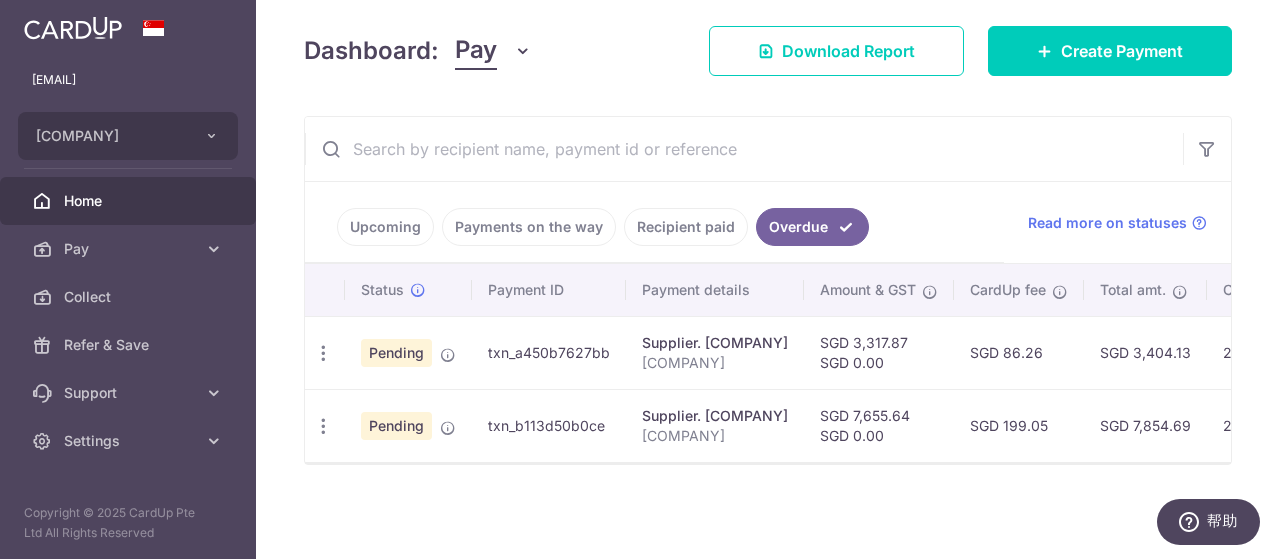 click on "Dashboard:
Pay
Pay
Collect
Download Report
Create Payment" at bounding box center [768, 47] 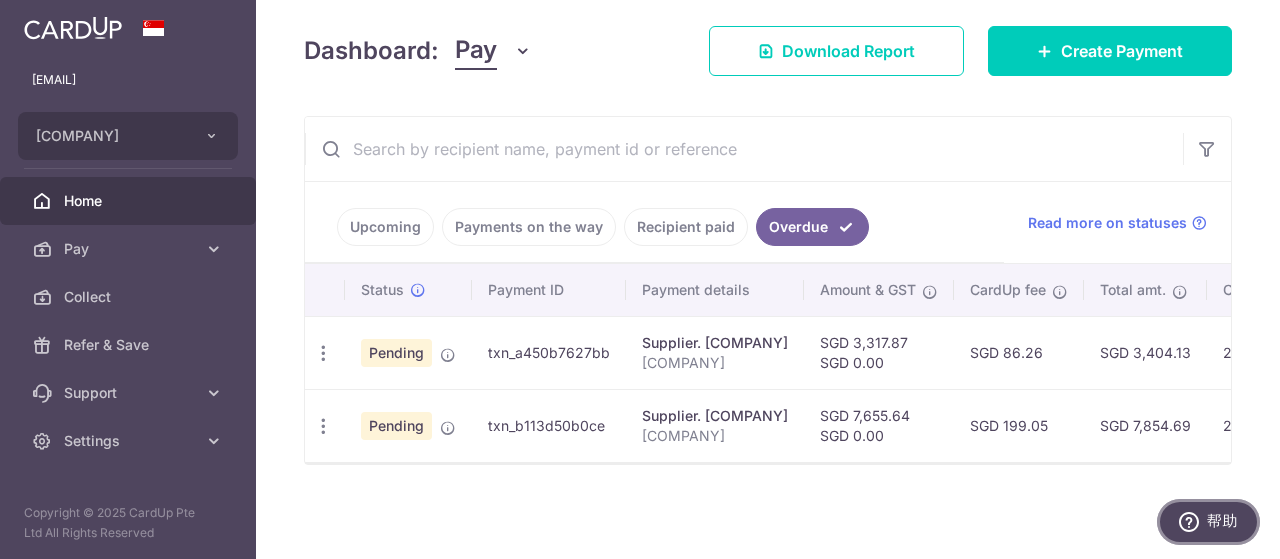 click on "帮助" at bounding box center [1222, 521] 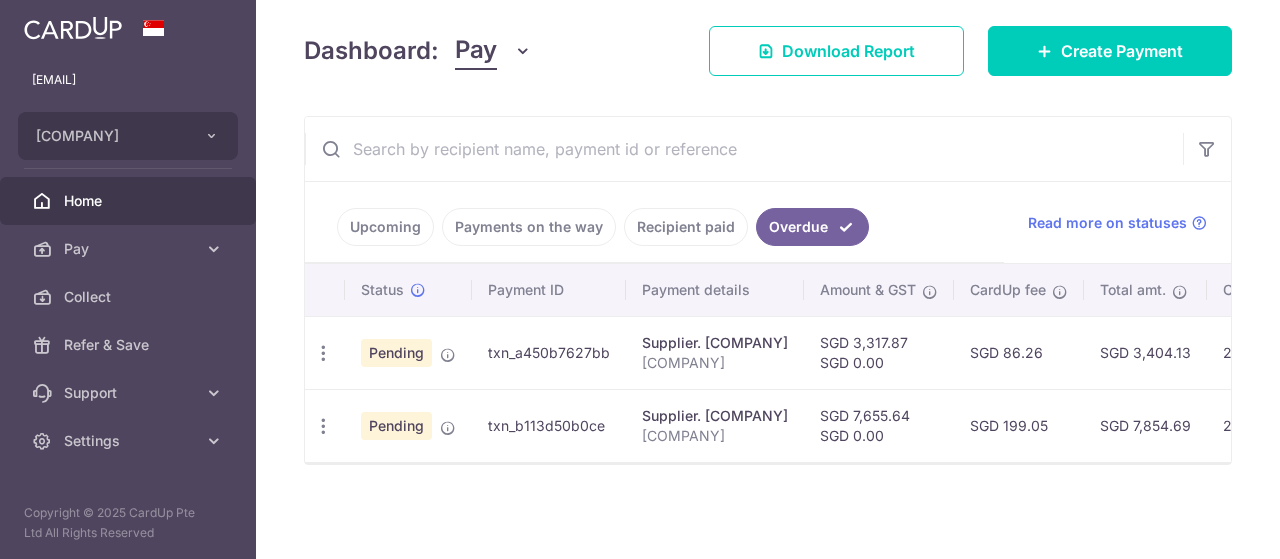 scroll, scrollTop: 0, scrollLeft: 0, axis: both 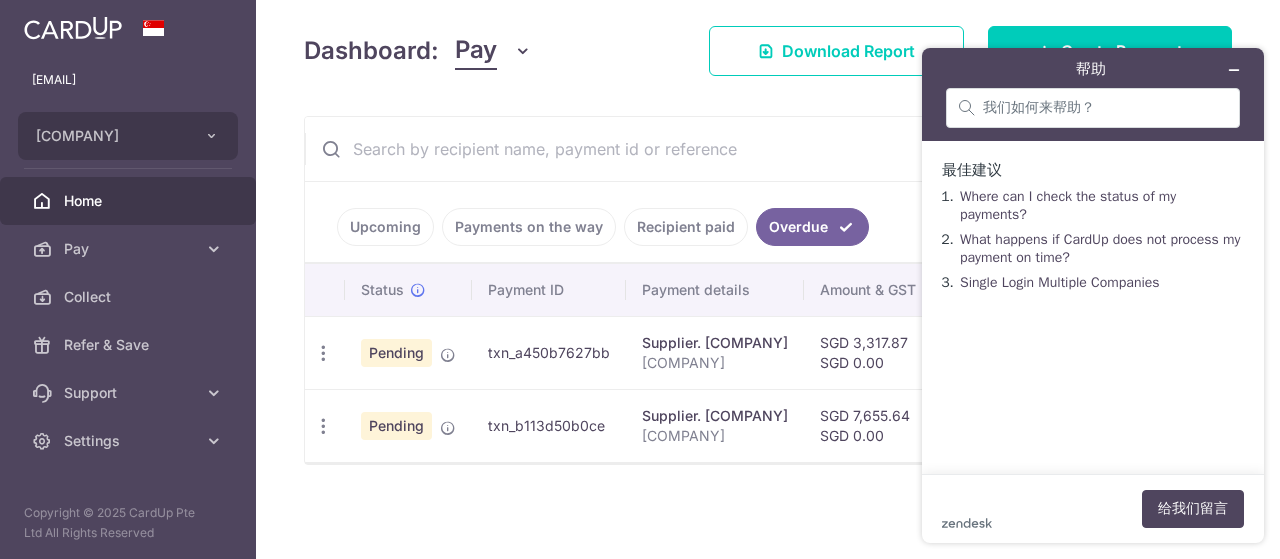 click on "zendesk .cls-1{fill:#03363d;} 给我们留言" at bounding box center [1093, 509] 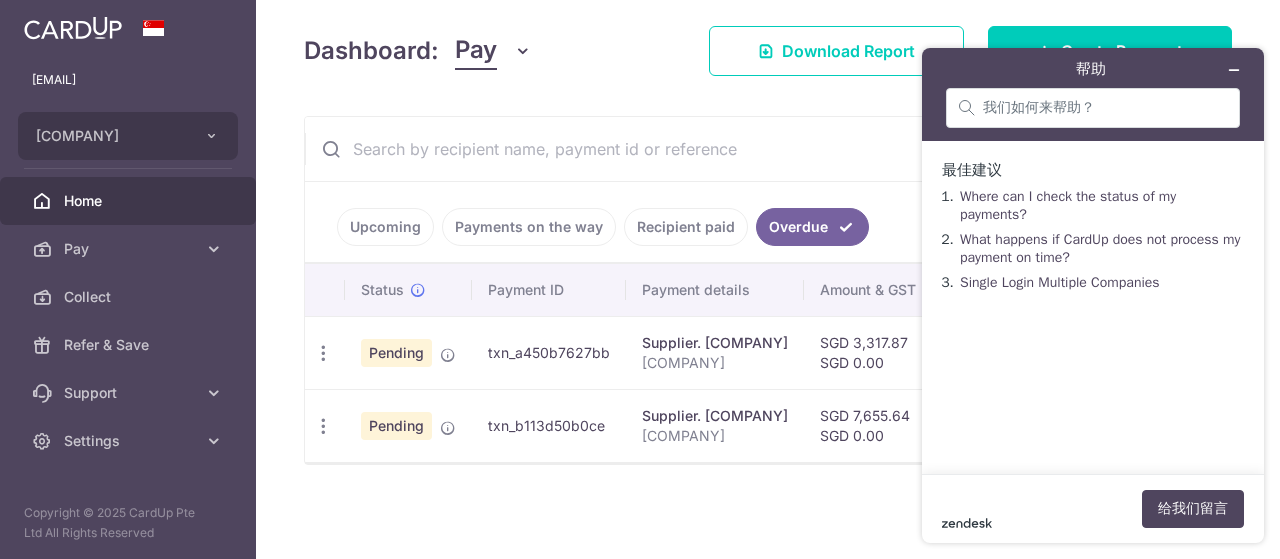 click on "zendesk .cls-1{fill:#03363d;}" 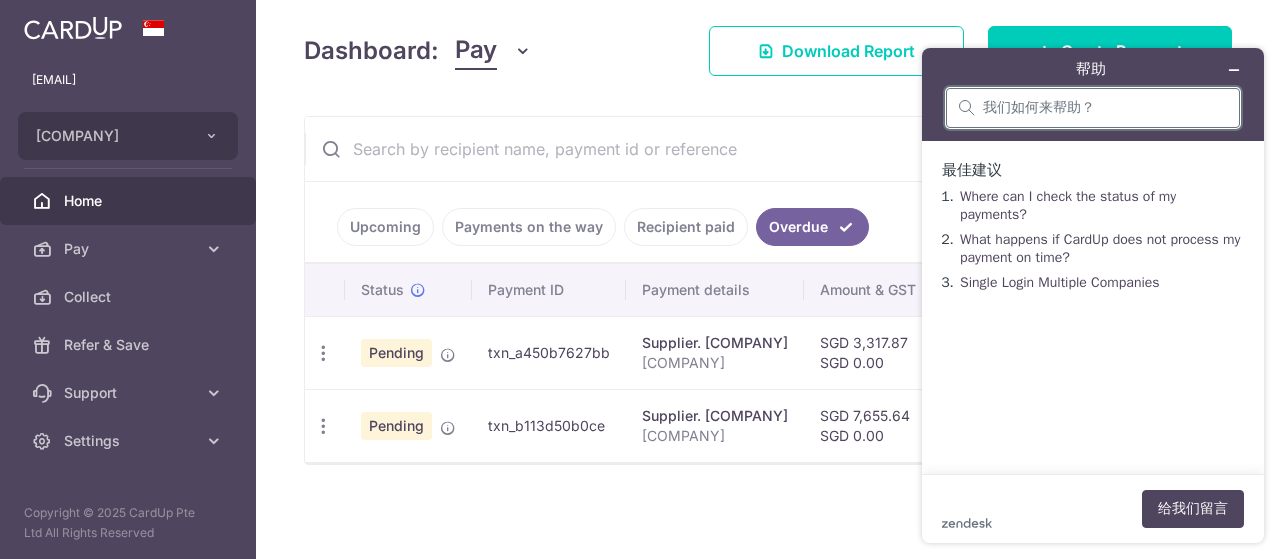 click at bounding box center (1105, 108) 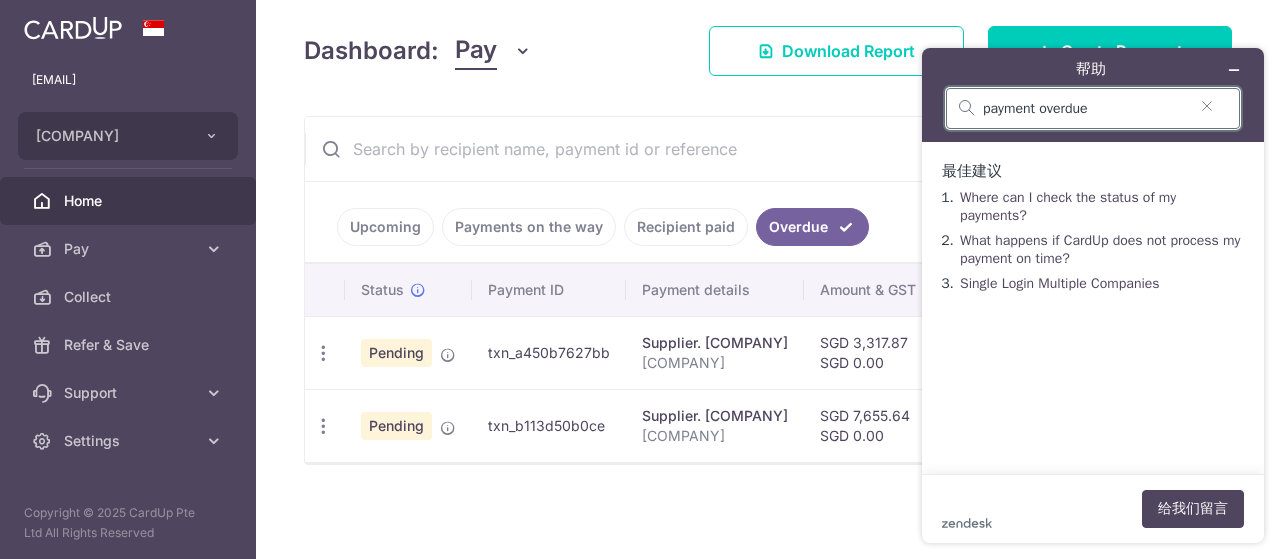 type on "payment overdue" 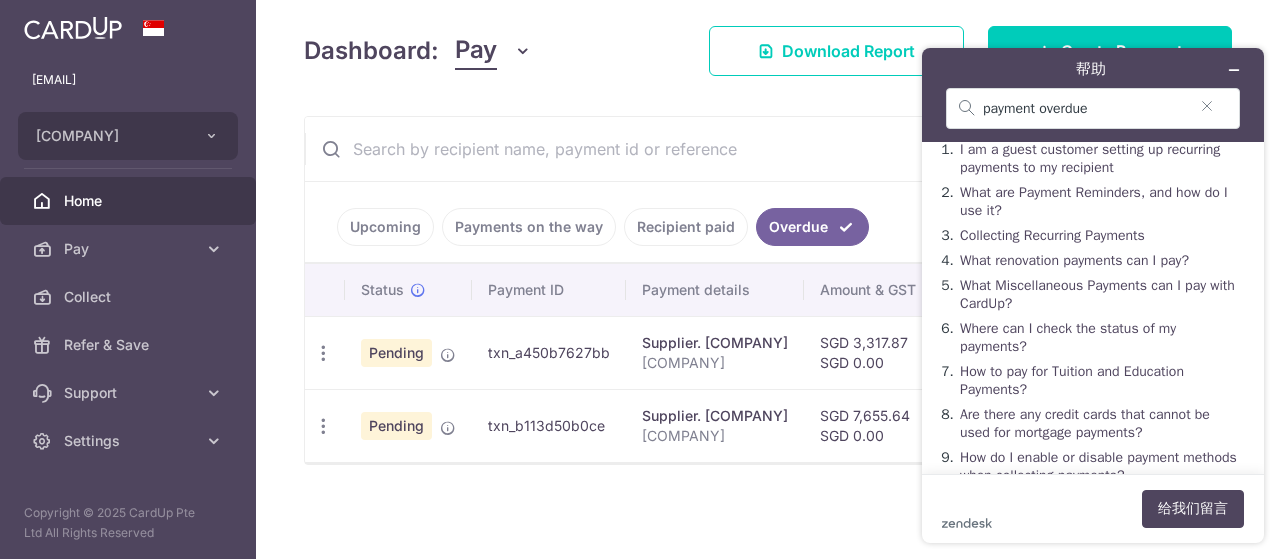 scroll, scrollTop: 66, scrollLeft: 0, axis: vertical 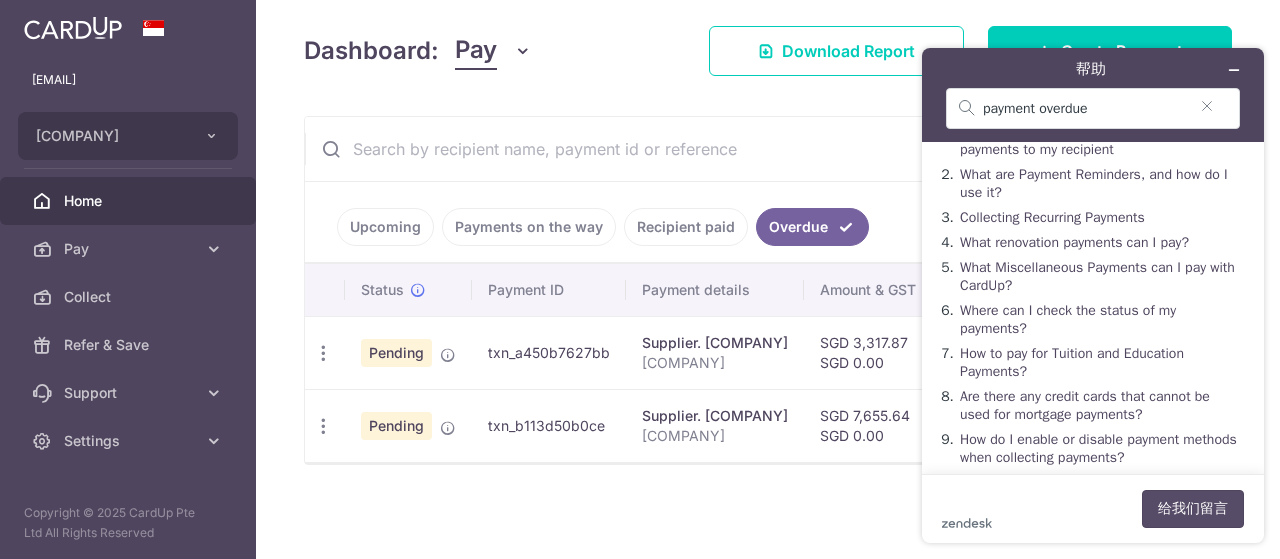 click on "给我们留言" at bounding box center [1193, 509] 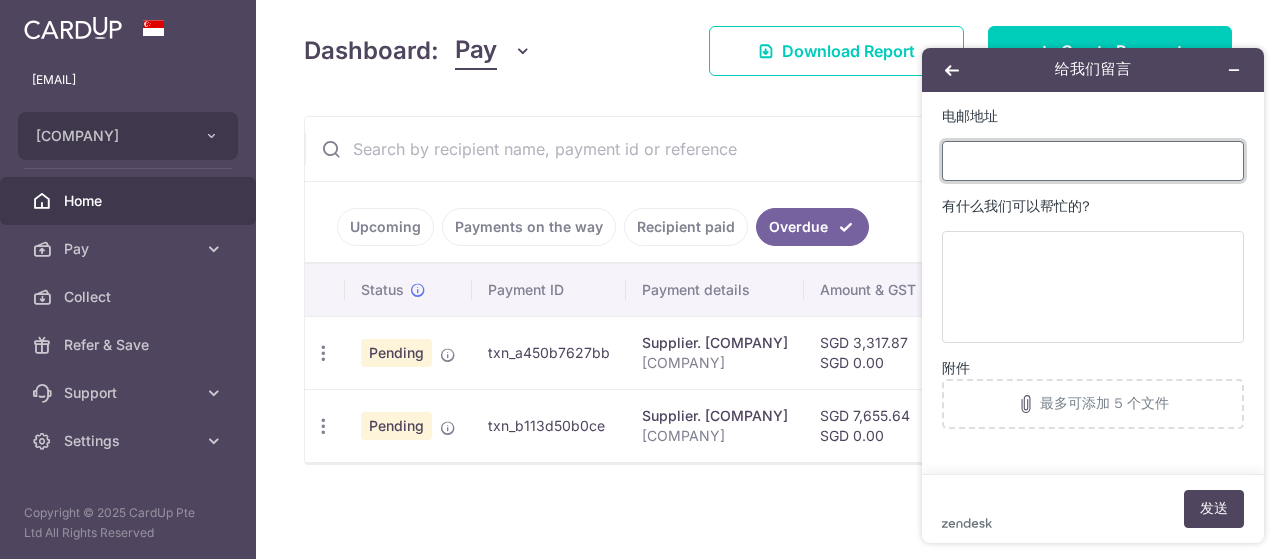 click on "电邮地址" at bounding box center [1093, 161] 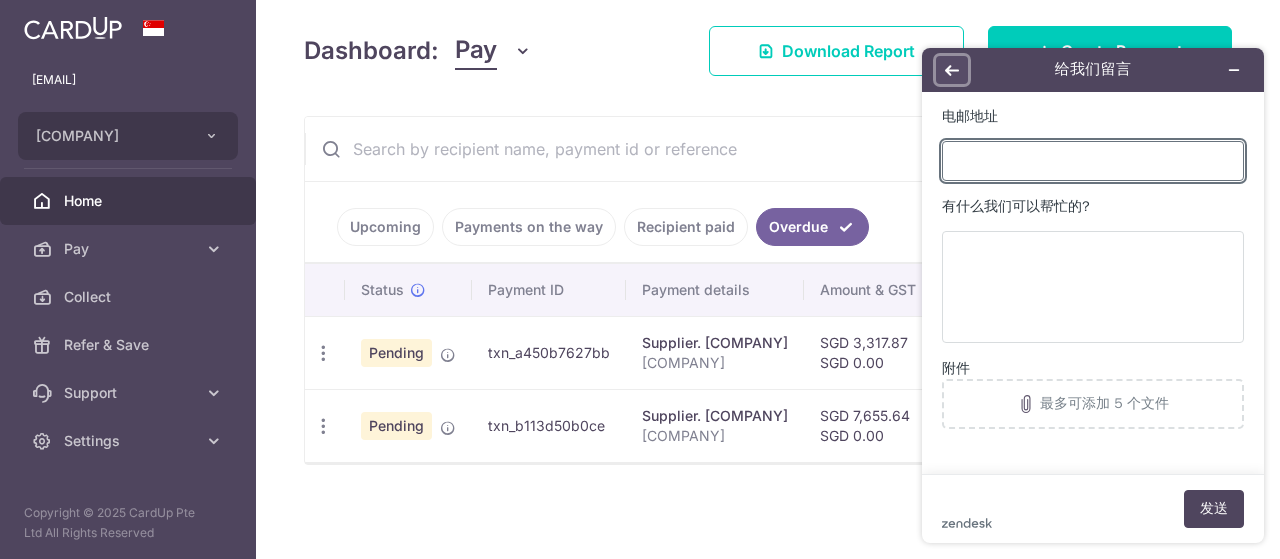 click at bounding box center (952, 70) 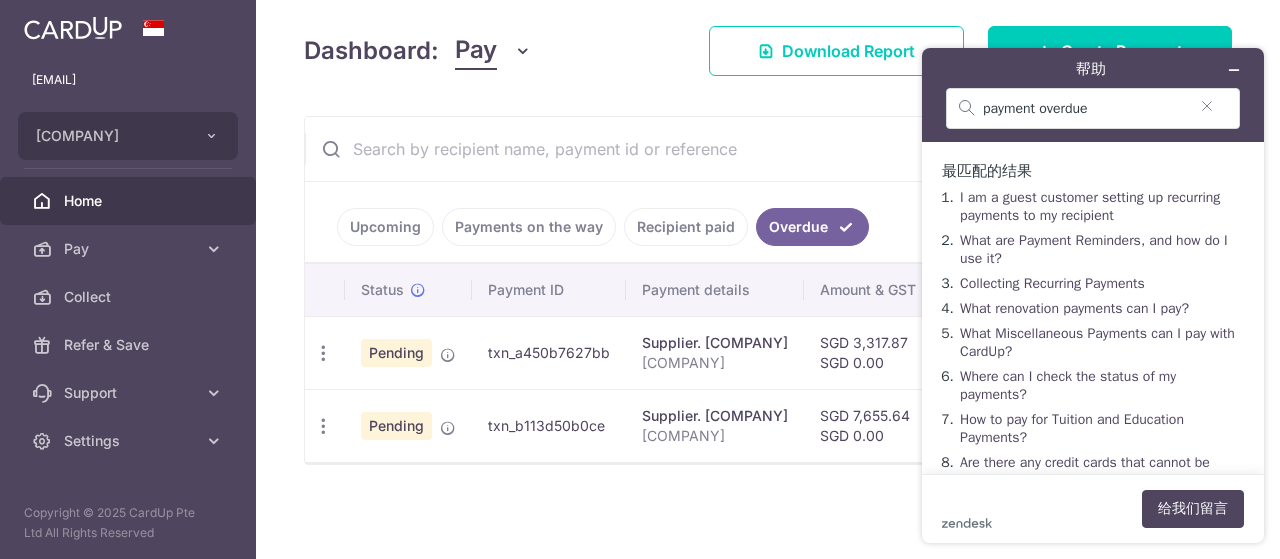 scroll, scrollTop: 57, scrollLeft: 0, axis: vertical 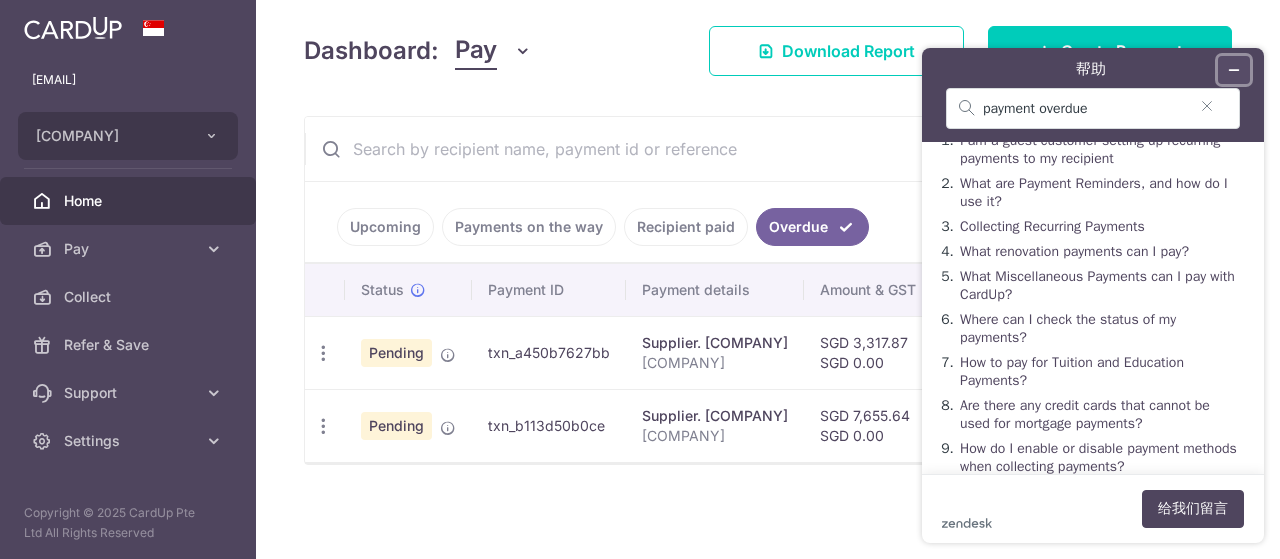 click 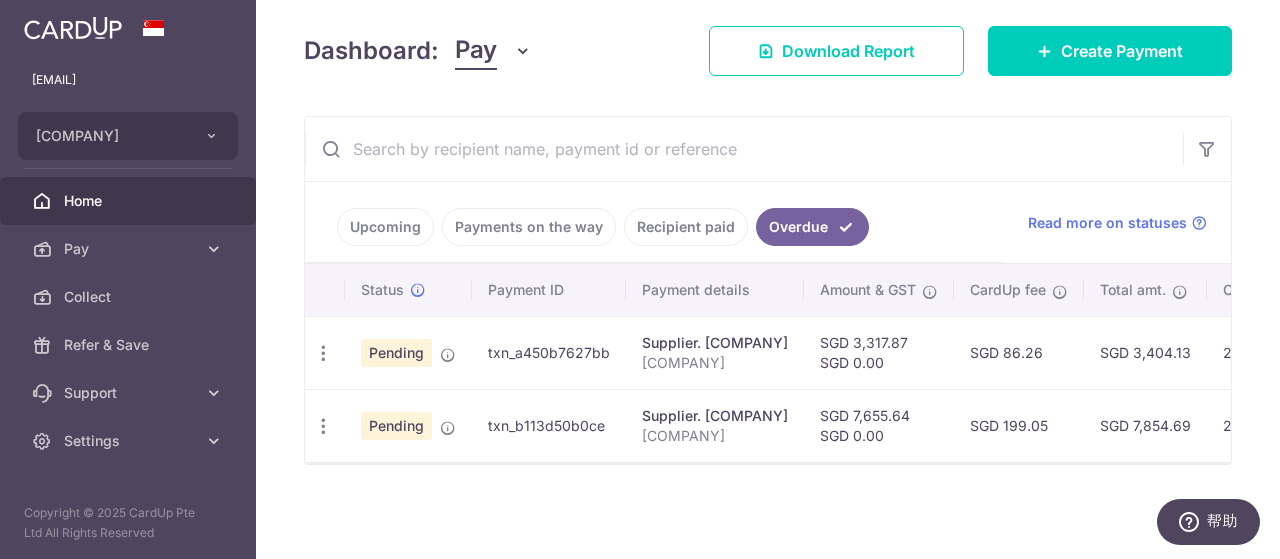 click on "Dashboard:
Pay
Pay
Collect
Download Report
Create Payment" at bounding box center [768, 47] 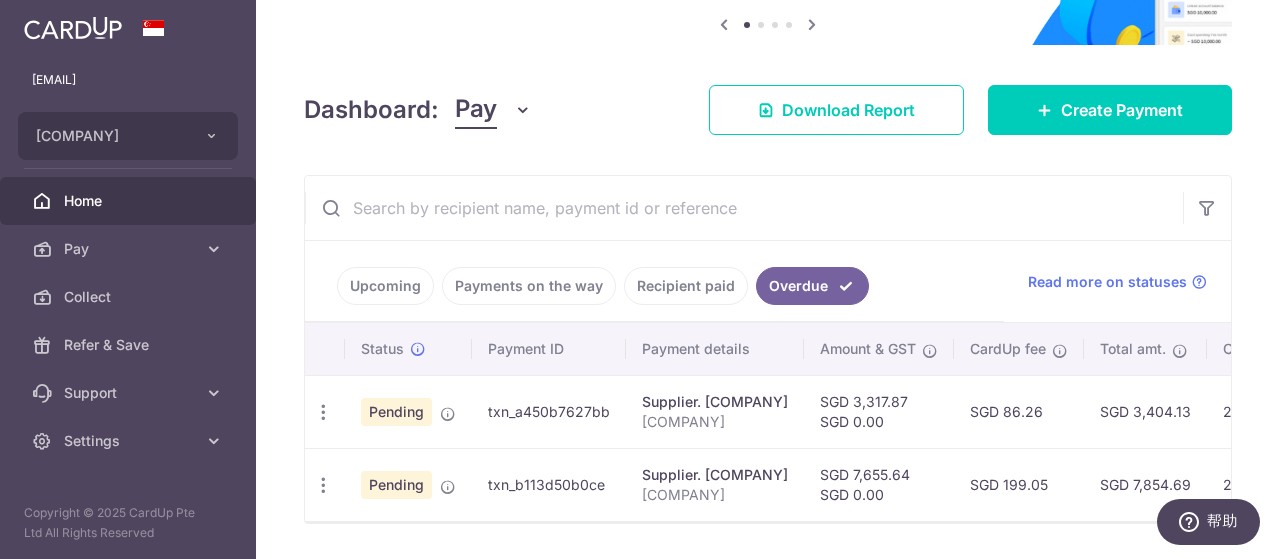 scroll, scrollTop: 275, scrollLeft: 0, axis: vertical 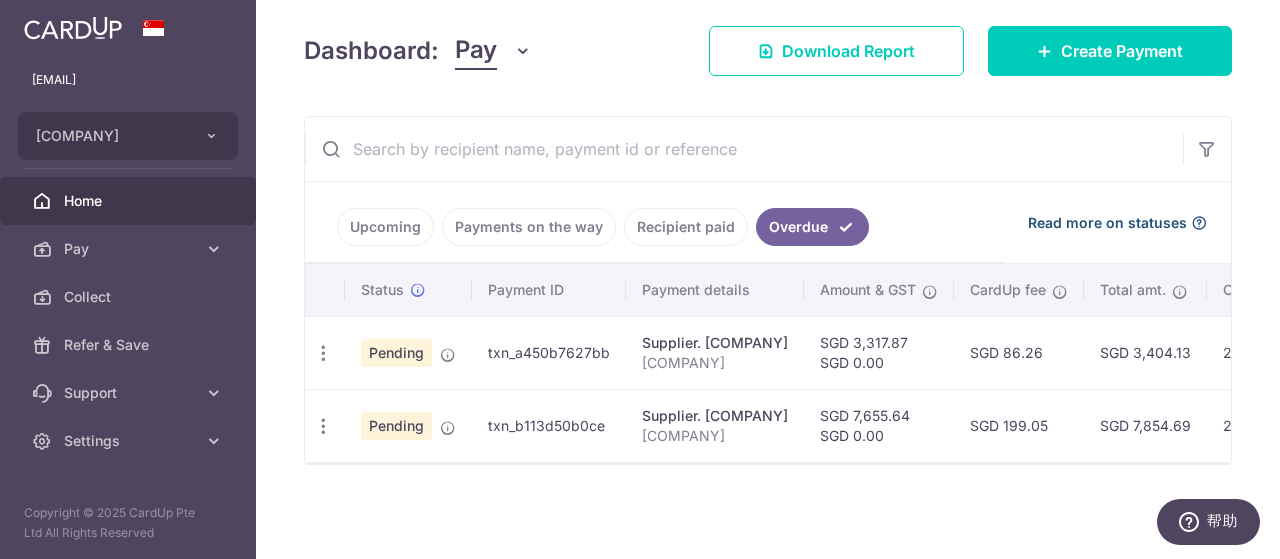 click at bounding box center (1199, 223) 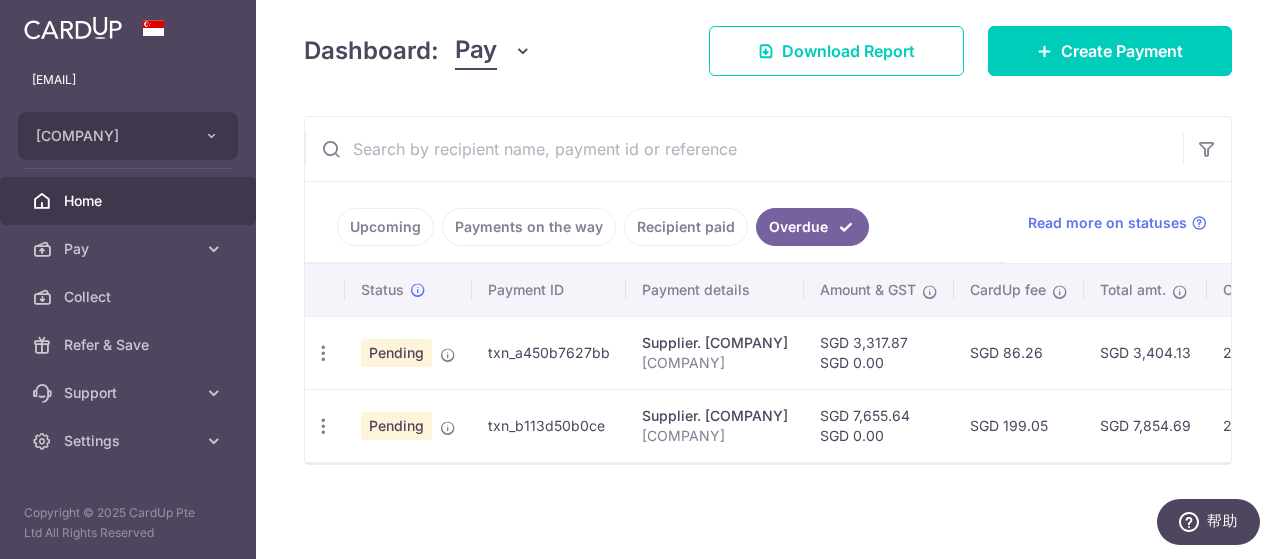 click on "×
Pause Schedule
Pause all future payments in this series
Pause just this one payment
By clicking below, you confirm you are pausing this payment to   on  . Payments can be unpaused at anytime prior to payment taken date.
Confirm
Cancel Schedule
Cancel all future payments in this series
Cancel just this one payment
Confirm
Approve Payment
Recipient Bank Details" at bounding box center (768, 279) 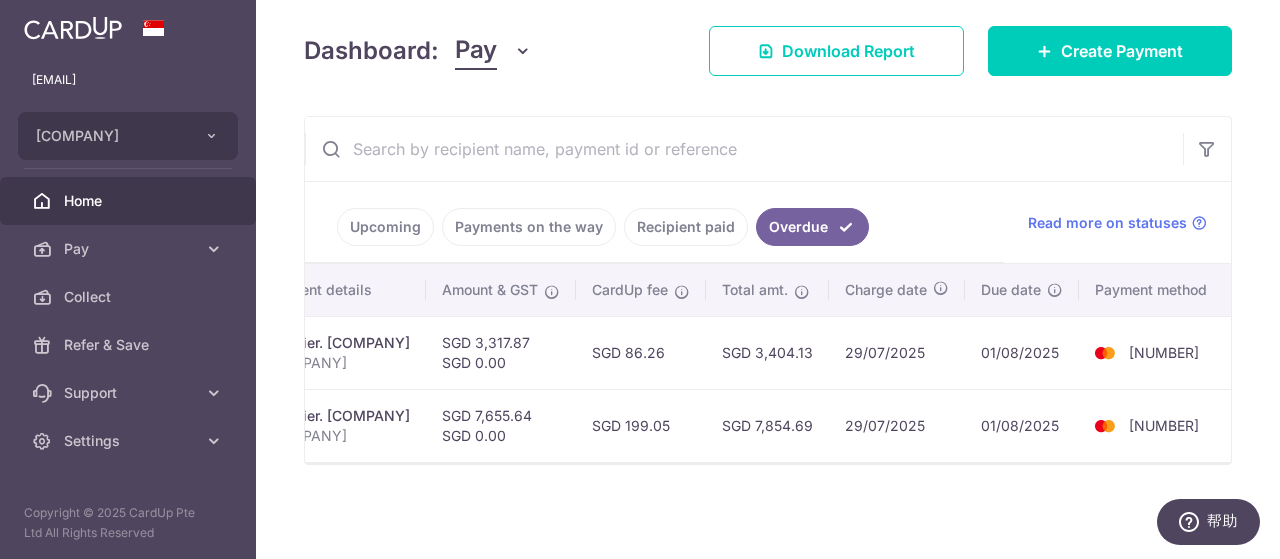 scroll, scrollTop: 0, scrollLeft: 565, axis: horizontal 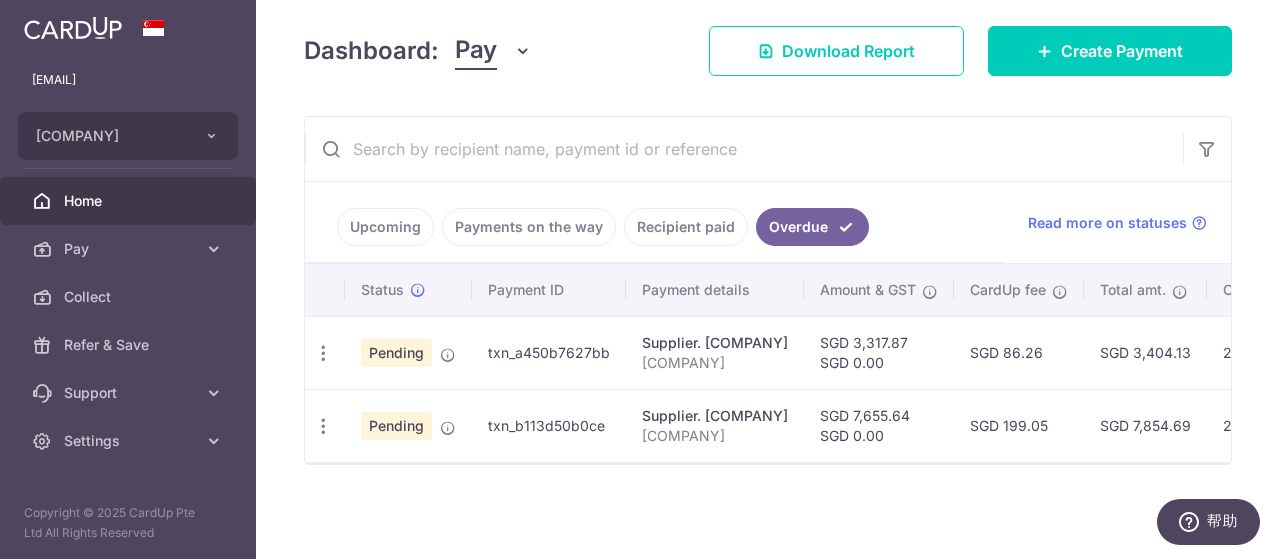 click on "×
Pause Schedule
Pause all future payments in this series
Pause just this one payment
By clicking below, you confirm you are pausing this payment to   on  . Payments can be unpaused at anytime prior to payment taken date.
Confirm
Cancel Schedule
Cancel all future payments in this series
Cancel just this one payment
Confirm
Approve Payment
Recipient Bank Details" at bounding box center (768, 279) 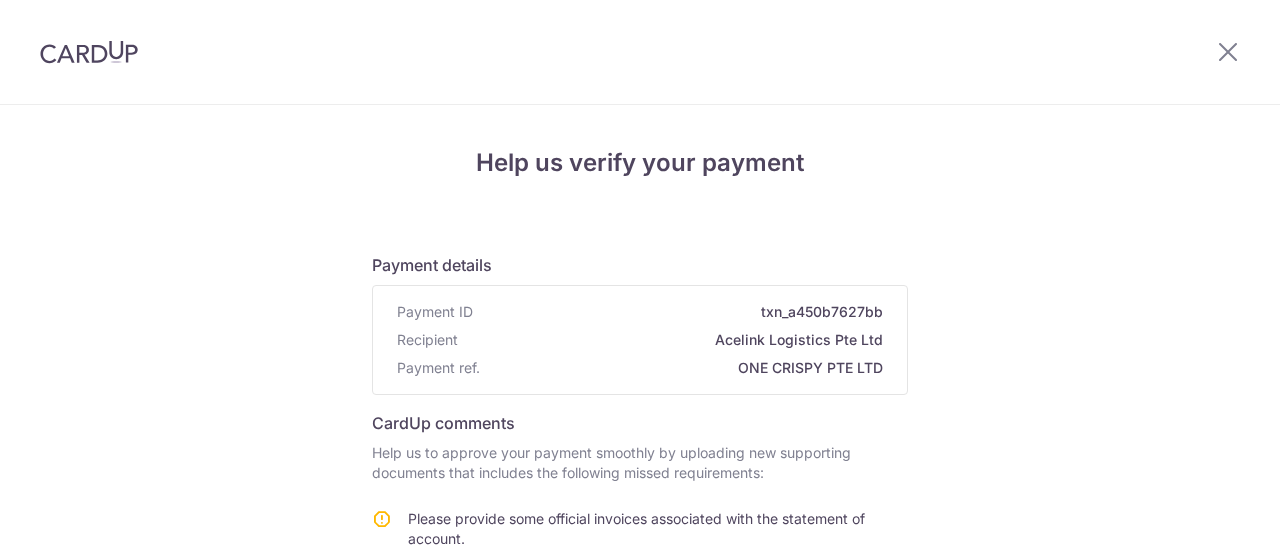 scroll, scrollTop: 0, scrollLeft: 0, axis: both 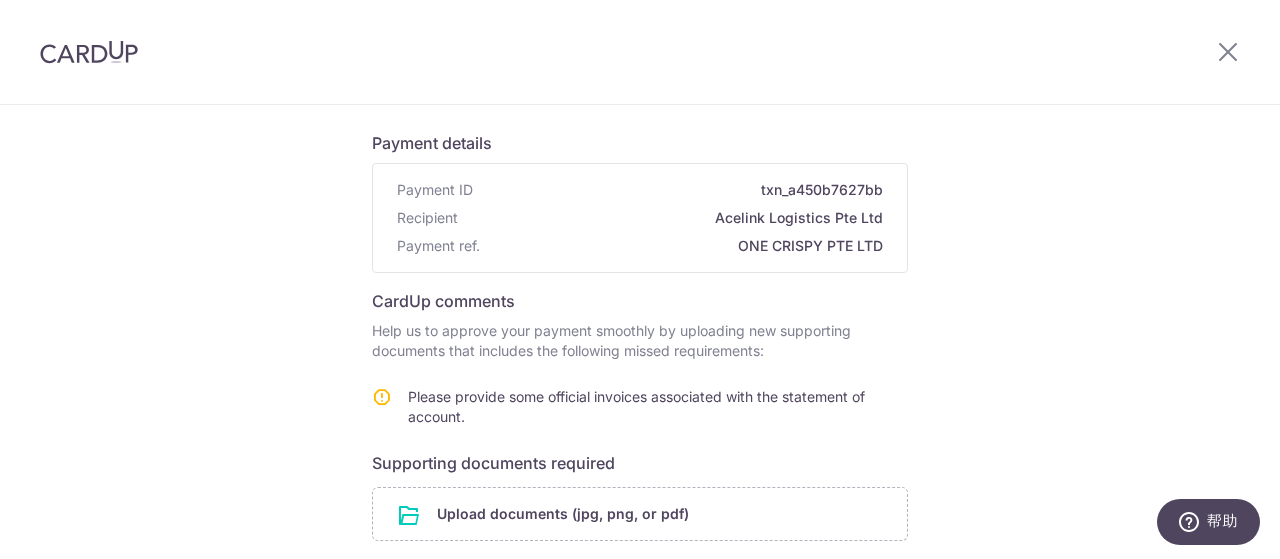 click on "Help us verify your payment
Payment details
Payment ID
txn_a450b7627bb
Recipient
Acelink Logistics Pte Ltd
Payment ref.
ONE CRISPY PTE LTD
CardUp comments
Help us to approve your payment smoothly by uploading new supporting documents that includes the following missed requirements:
Please provide some official invoices associated with the statement of account.
Supporting documents required
Upload documents (jpg, png, or pdf)
Comments (Max 250 Chars)/notes
Submit" at bounding box center [640, 422] 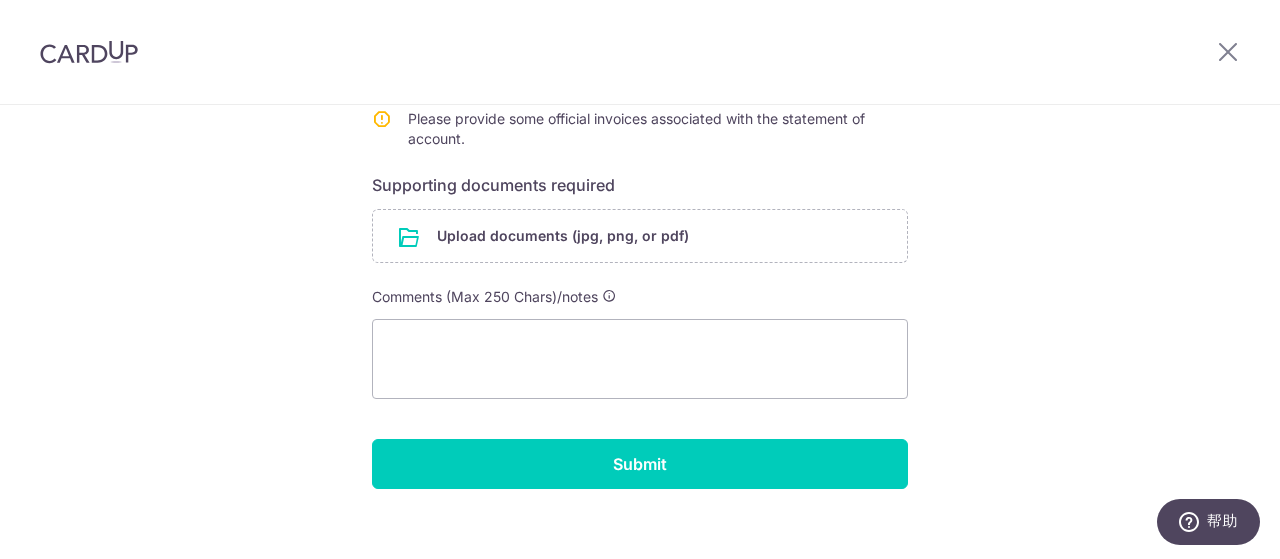scroll, scrollTop: 300, scrollLeft: 0, axis: vertical 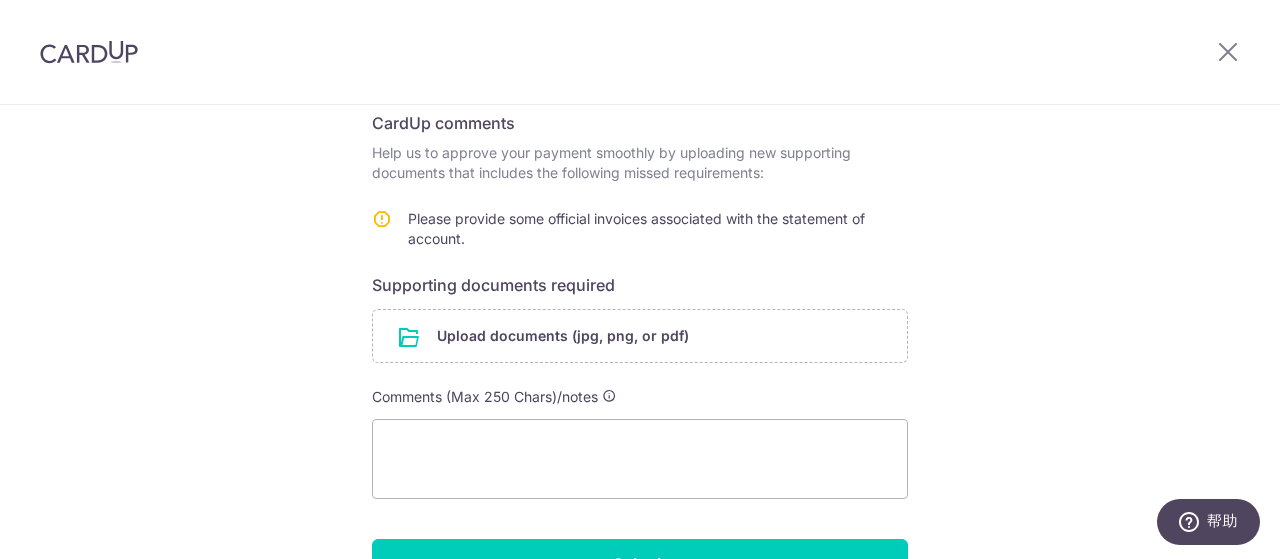 click at bounding box center [640, 52] 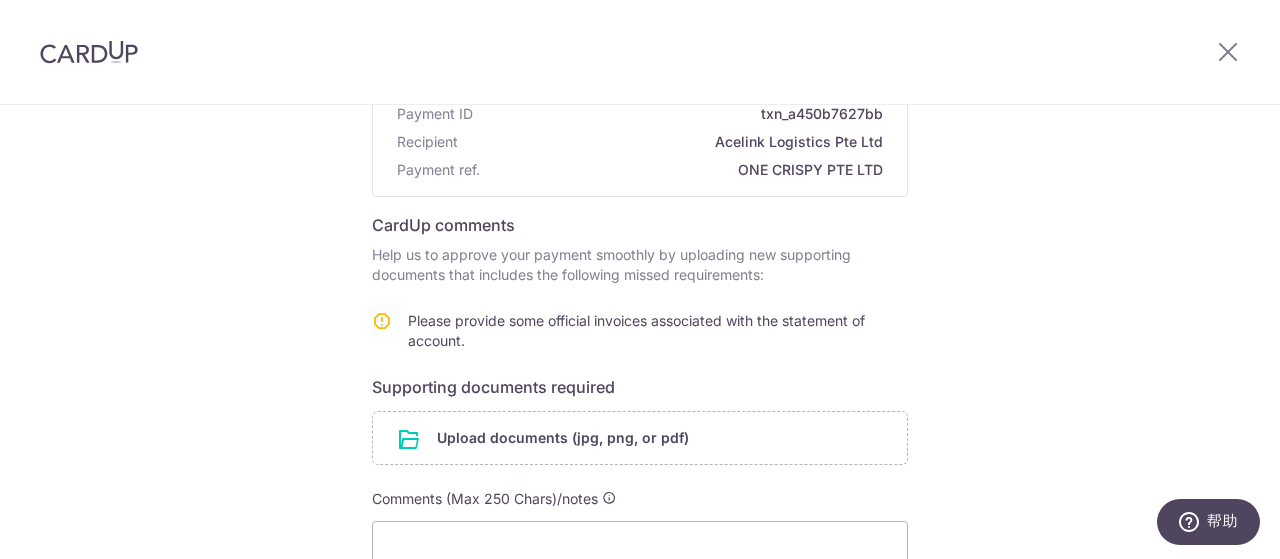 scroll, scrollTop: 222, scrollLeft: 0, axis: vertical 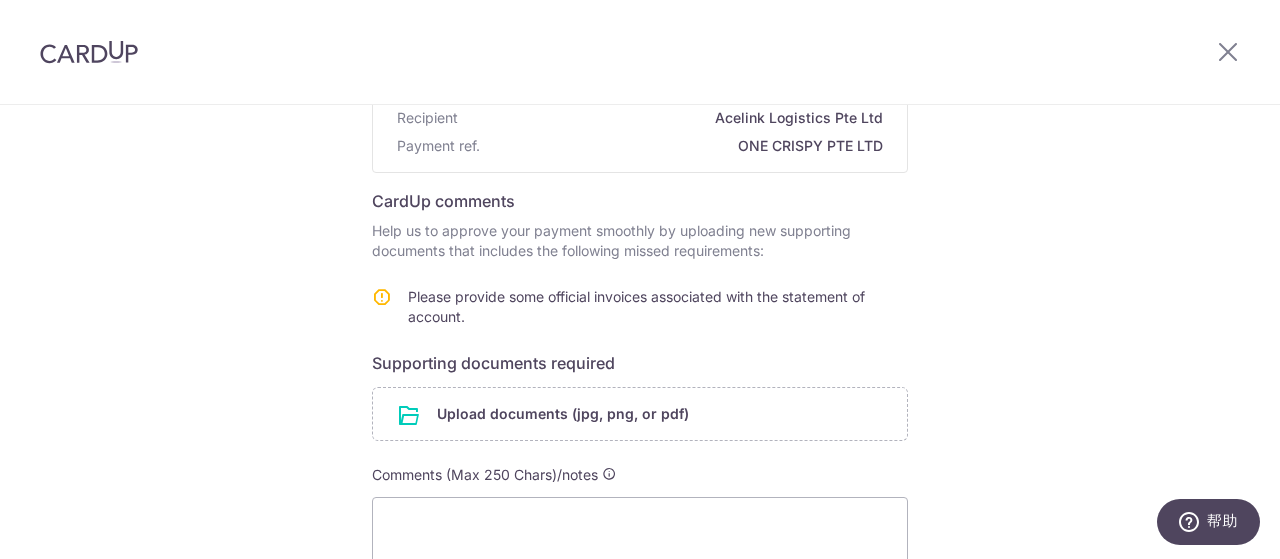 click on "Help us verify your payment
Payment details
Payment ID
txn_a450b7627bb
Recipient
Acelink Logistics Pte Ltd
Payment ref.
ONE CRISPY PTE LTD
CardUp comments
Help us to approve your payment smoothly by uploading new supporting documents that includes the following missed requirements:
Please provide some official invoices associated with the statement of account.
Supporting documents required
Upload documents (jpg, png, or pdf)
Comments (Max 250 Chars)/notes
Submit" at bounding box center [640, 322] 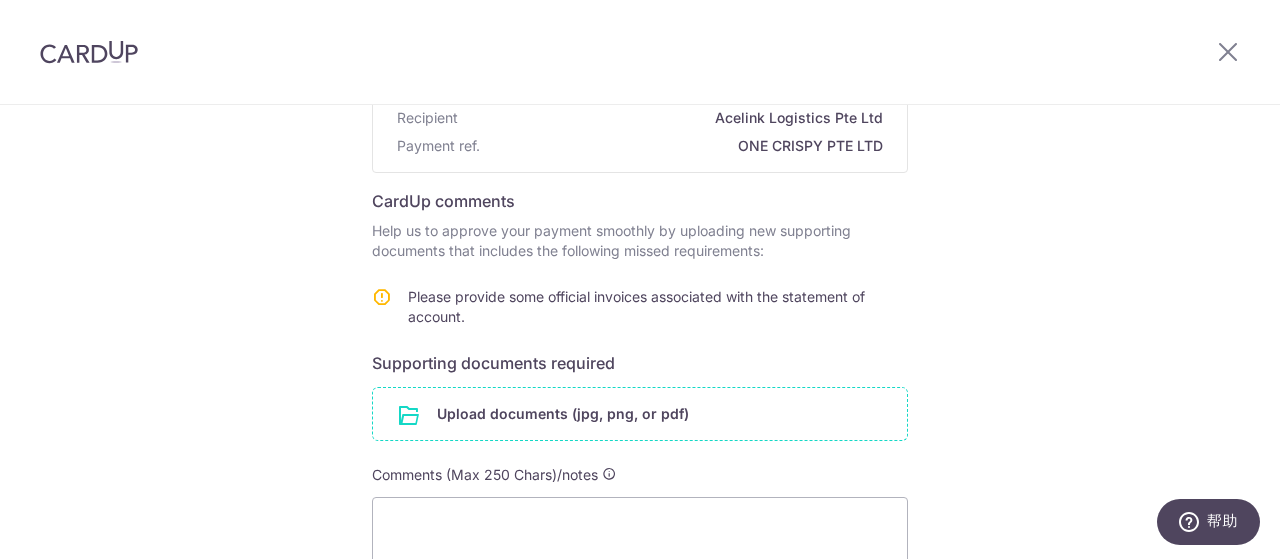 click at bounding box center (640, 414) 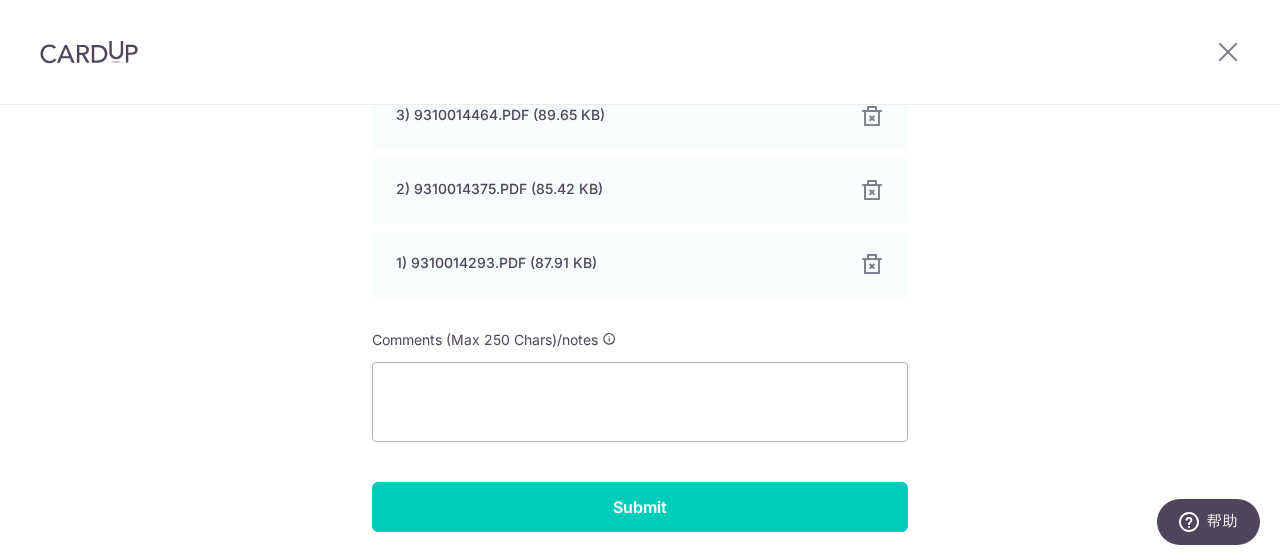 scroll, scrollTop: 1095, scrollLeft: 0, axis: vertical 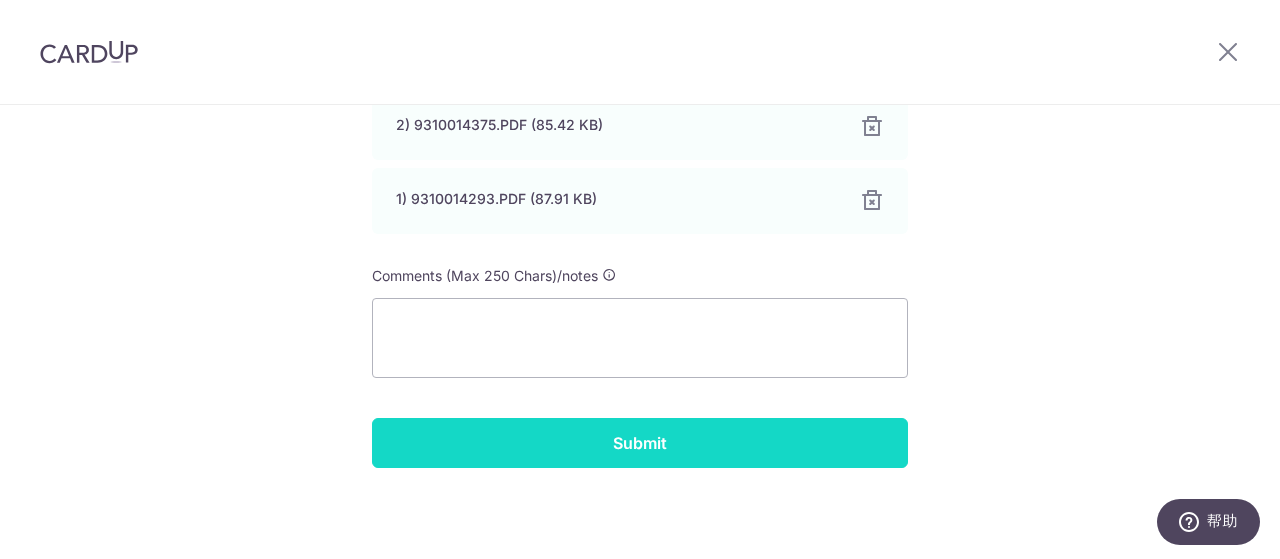 click on "Submit" at bounding box center (640, 443) 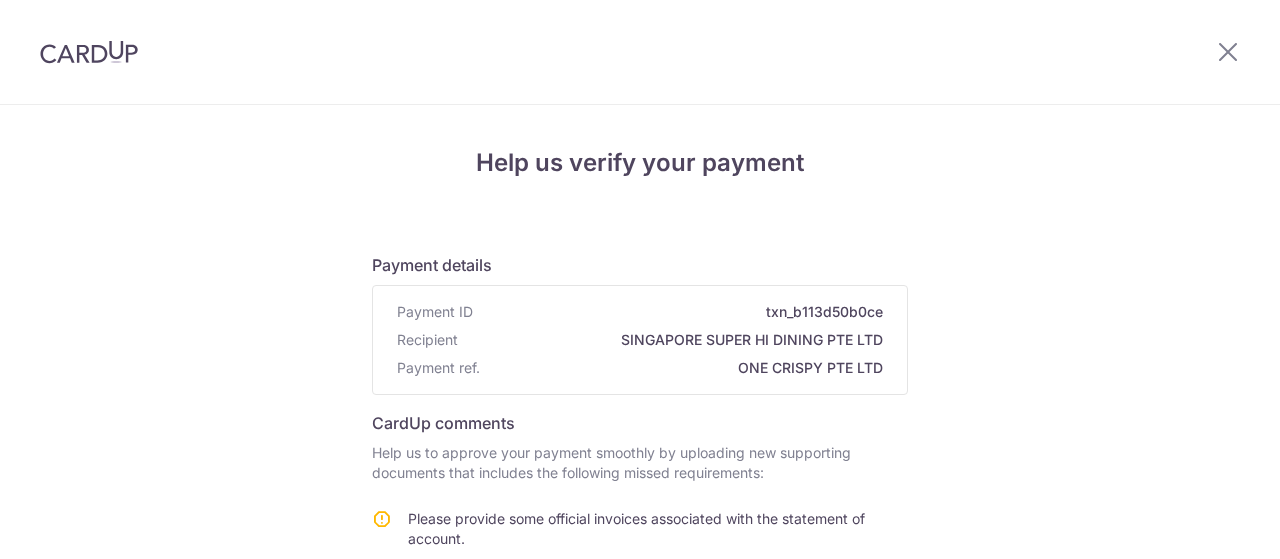scroll, scrollTop: 0, scrollLeft: 0, axis: both 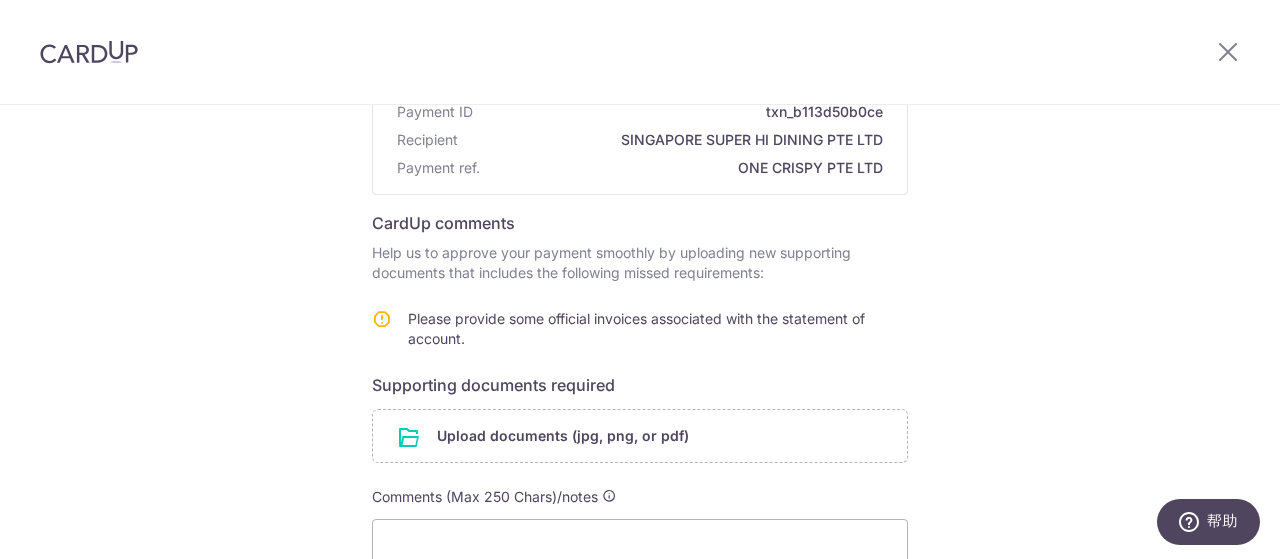 click on "Help us verify your payment
Payment details
Payment ID
[TRANSACTION_ID]
Recipient
[COMPANY_NAME]
Payment ref.
[COMPANY_NAME]
CardUp comments
Help us to approve your payment smoothly by uploading new supporting documents that includes the following missed requirements:
Please provide some official invoices associated with the statement of account.
Supporting documents required
Upload documents (jpg, png, or pdf)
Comments (Max 250 Chars)/notes
Submit" at bounding box center [640, 344] 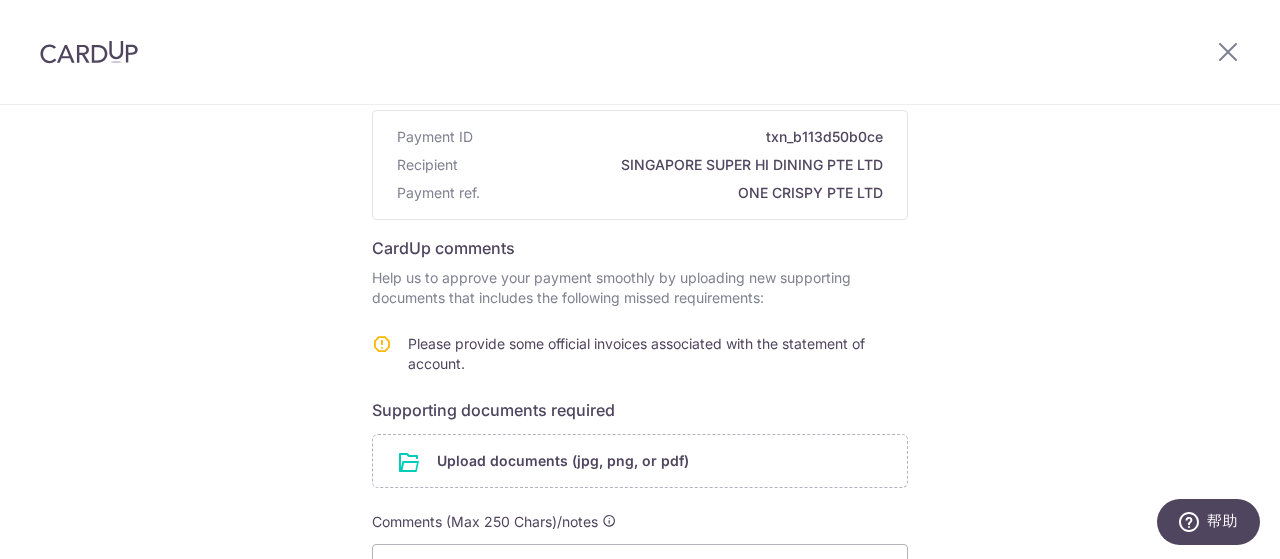 scroll, scrollTop: 200, scrollLeft: 0, axis: vertical 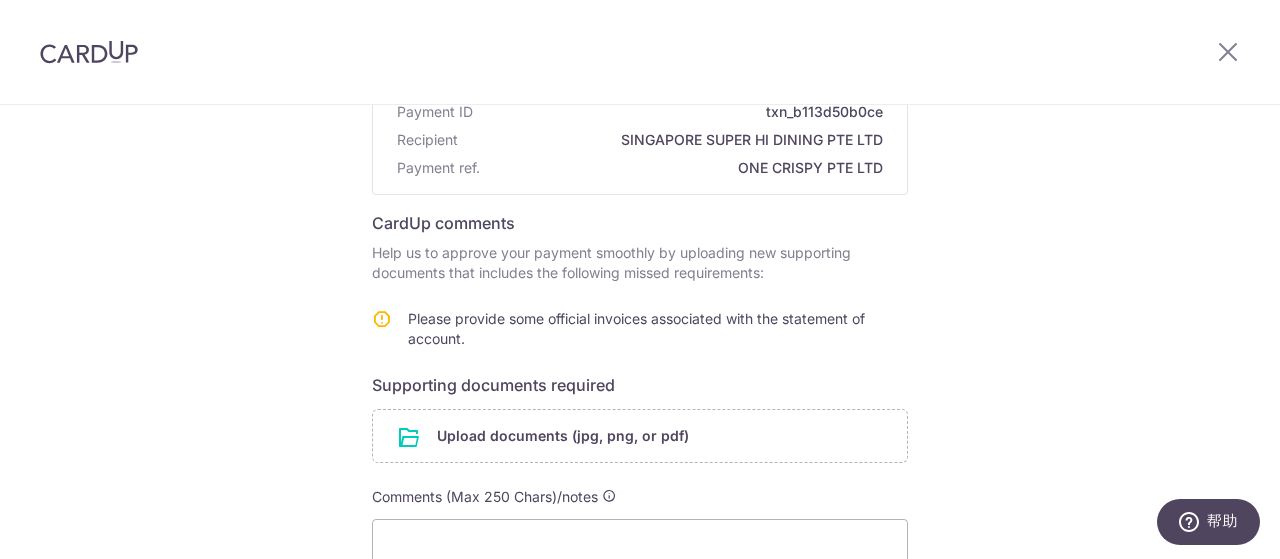 click on "Help us verify your payment
Payment details
Payment ID
[TRANSACTION_ID]
Recipient
[COMPANY_NAME]
Payment ref.
[COMPANY_NAME]
CardUp comments
Help us to approve your payment smoothly by uploading new supporting documents that includes the following missed requirements:
Please provide some official invoices associated with the statement of account.
Supporting documents required
Upload documents (jpg, png, or pdf)
Comments (Max 250 Chars)/notes
Submit" at bounding box center (640, 344) 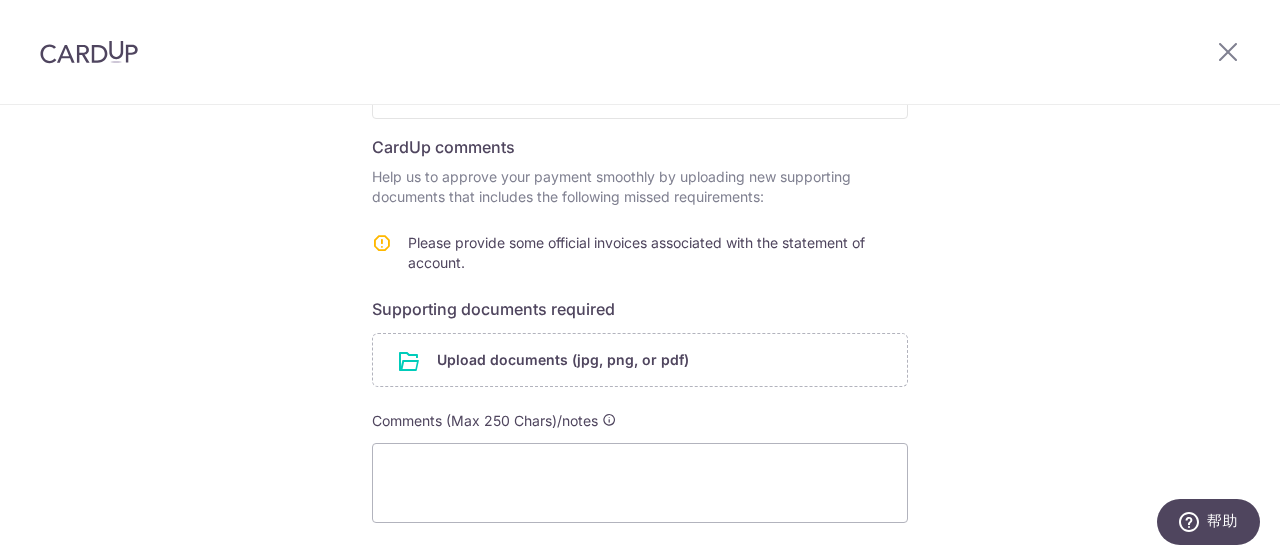 scroll, scrollTop: 300, scrollLeft: 0, axis: vertical 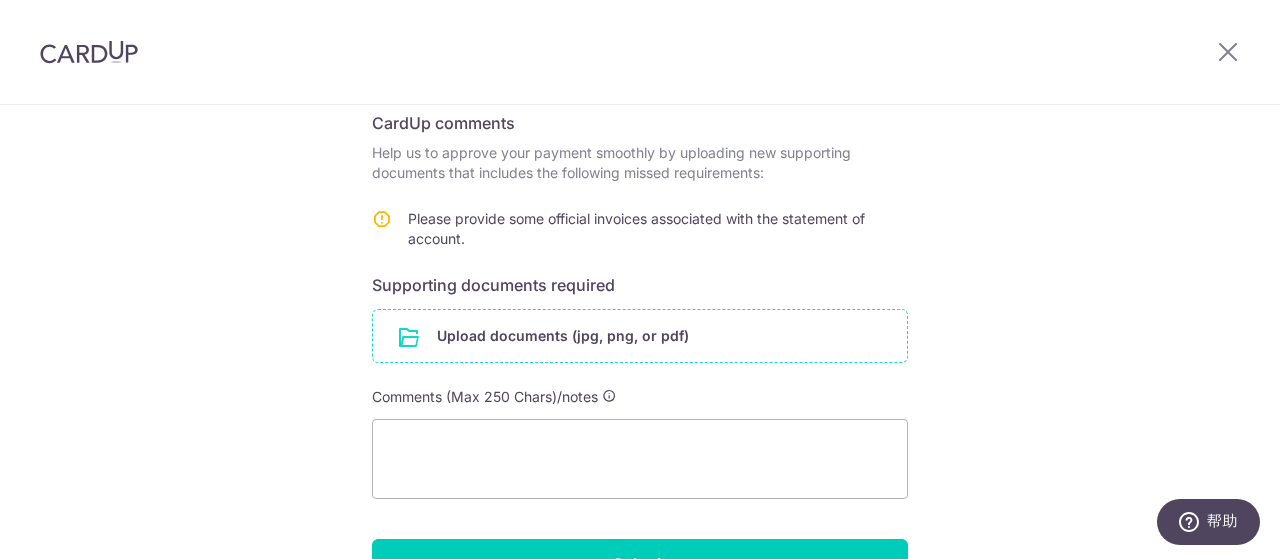 click at bounding box center [640, 336] 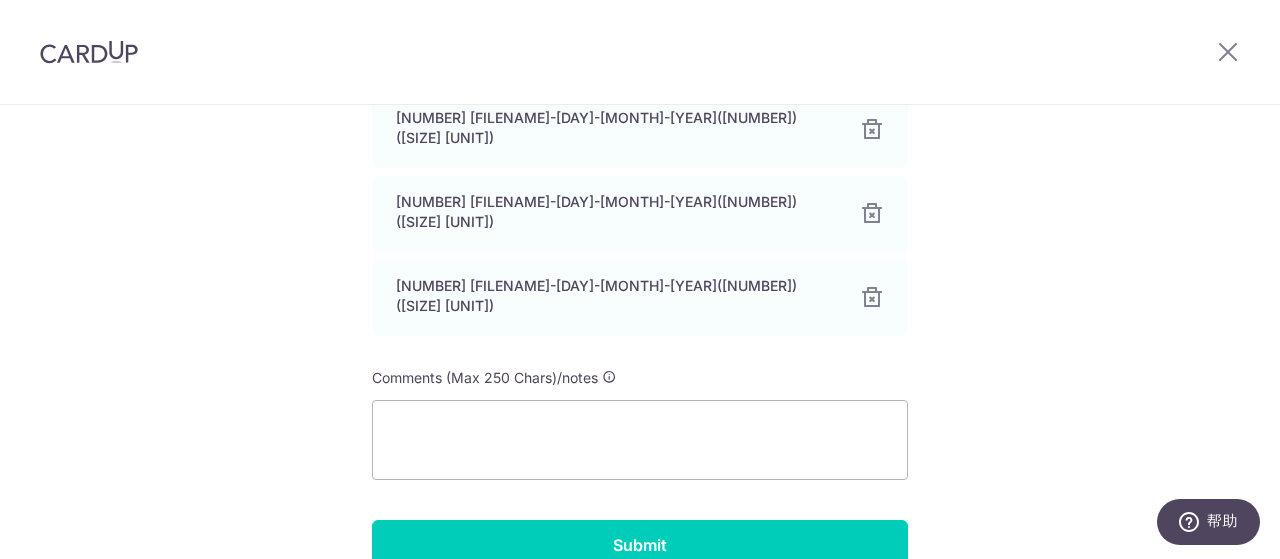scroll, scrollTop: 1169, scrollLeft: 0, axis: vertical 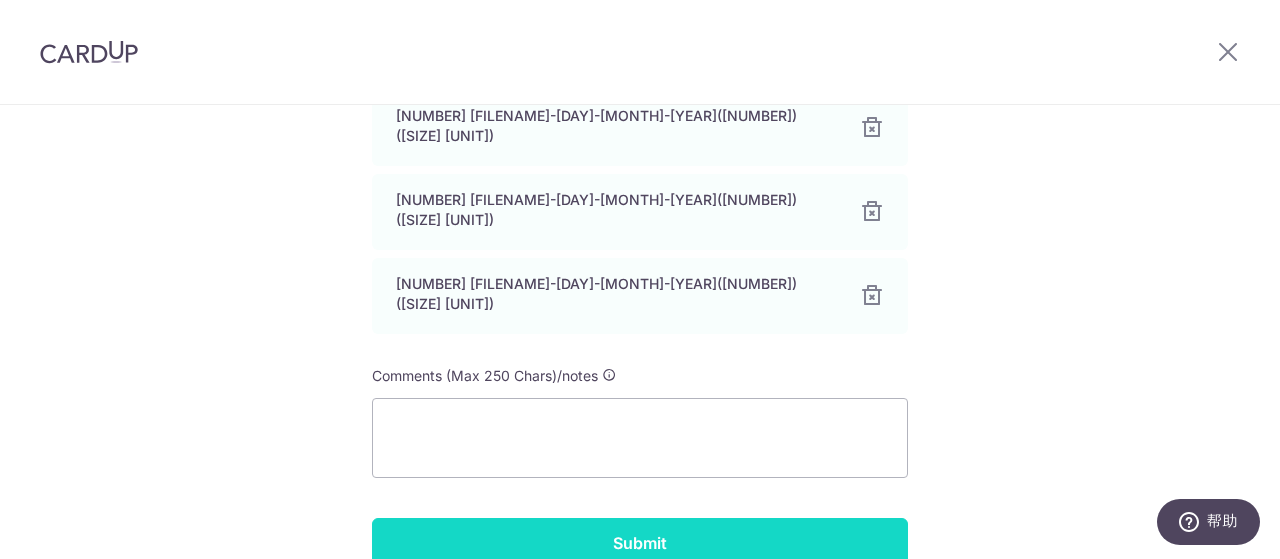 click on "Submit" at bounding box center [640, 543] 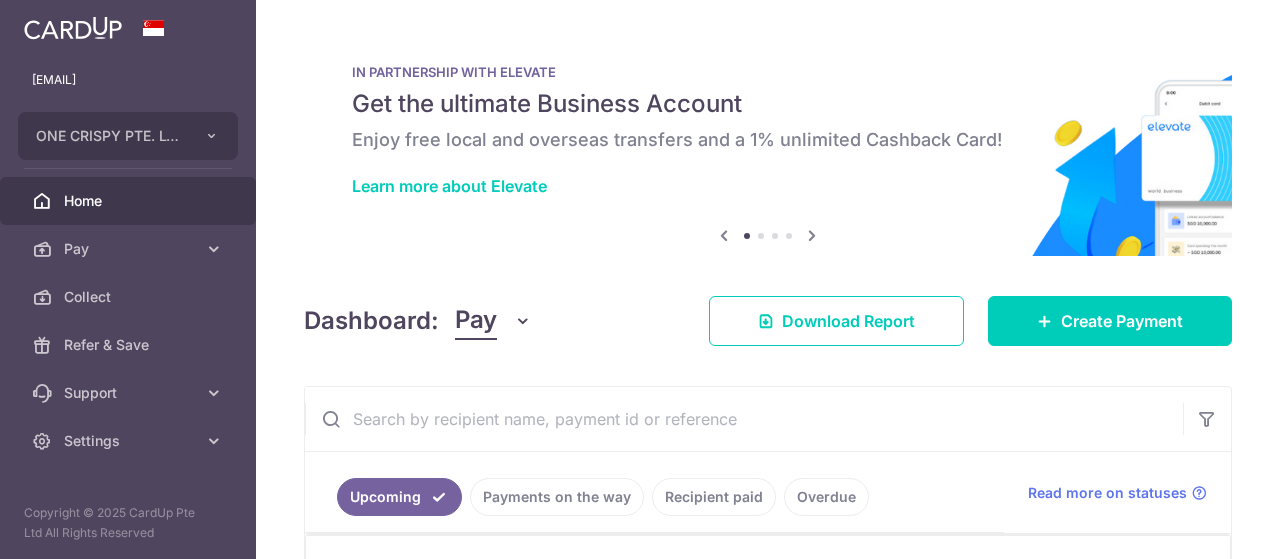 scroll, scrollTop: 0, scrollLeft: 0, axis: both 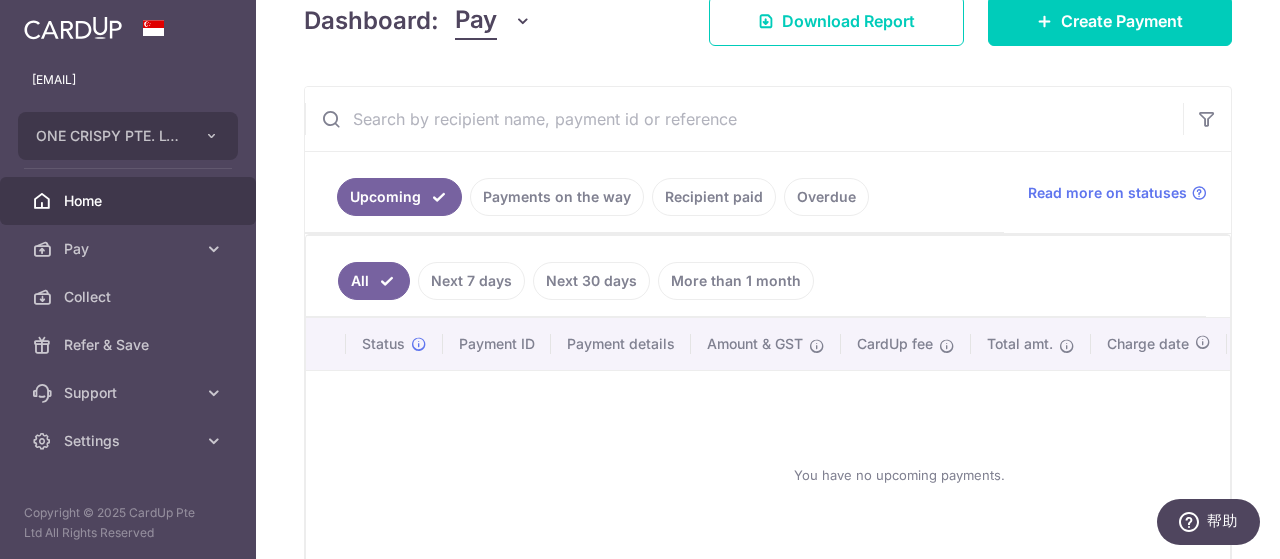 click on "Overdue" at bounding box center [826, 197] 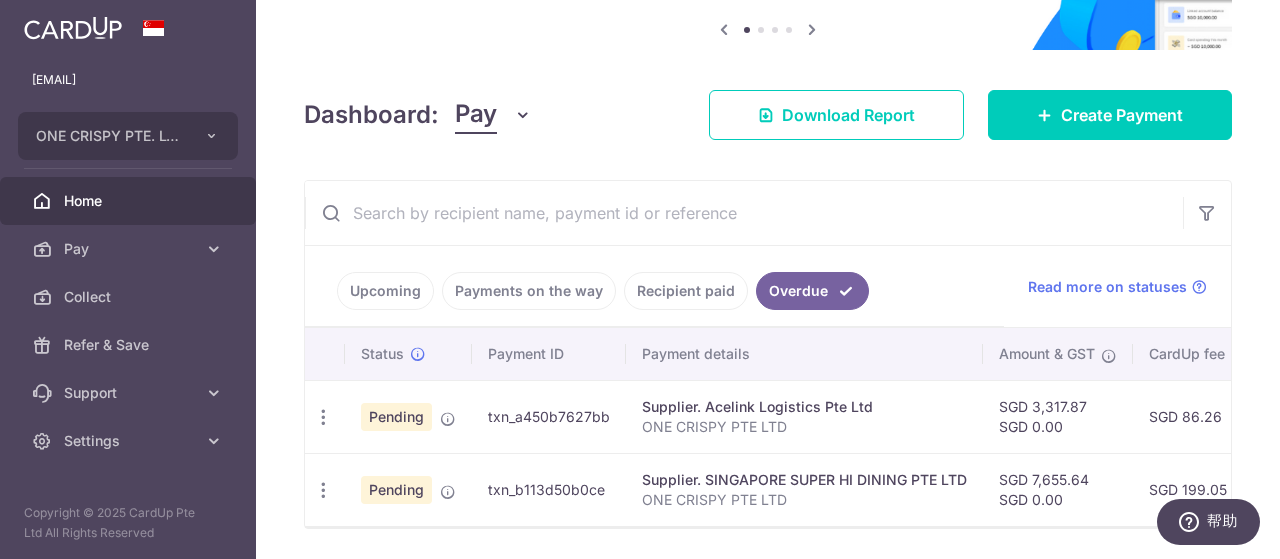 scroll, scrollTop: 275, scrollLeft: 0, axis: vertical 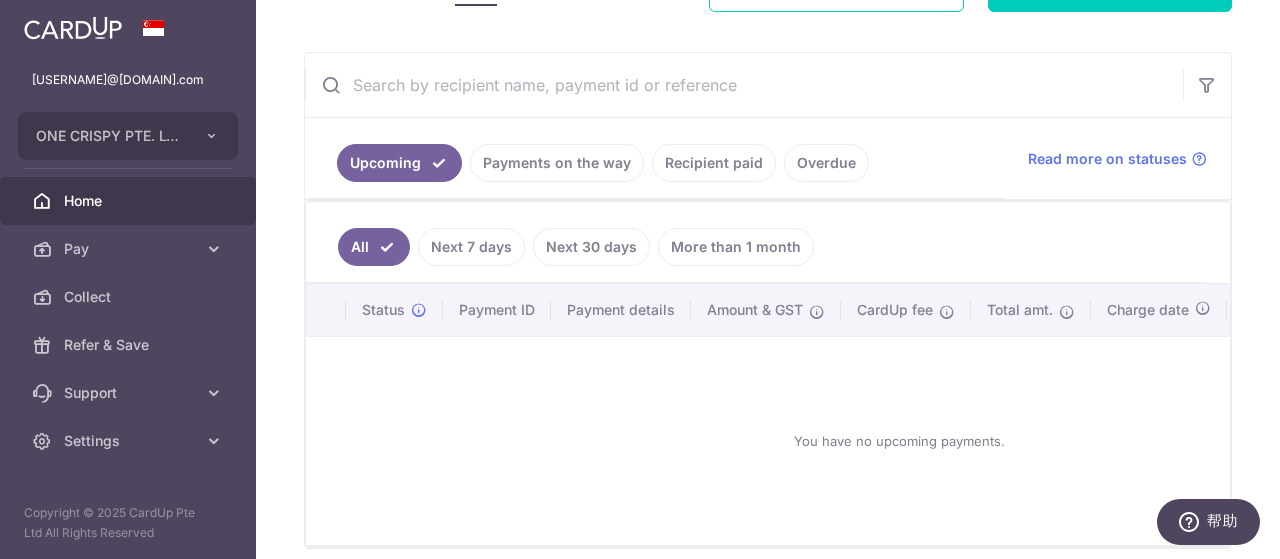click on "Overdue" at bounding box center [826, 163] 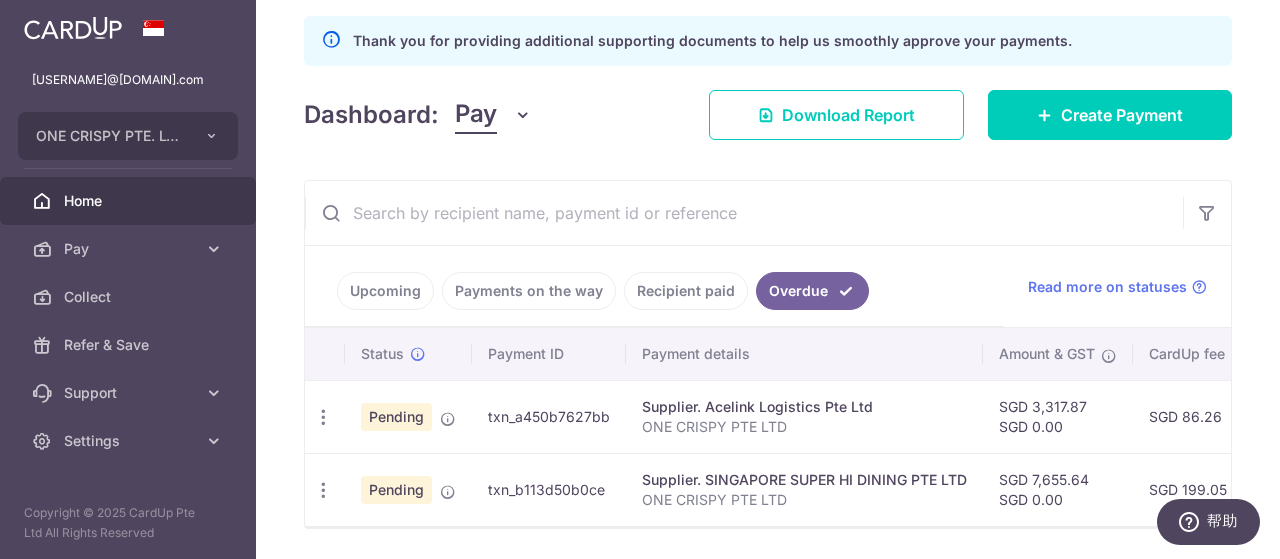 scroll, scrollTop: 340, scrollLeft: 0, axis: vertical 